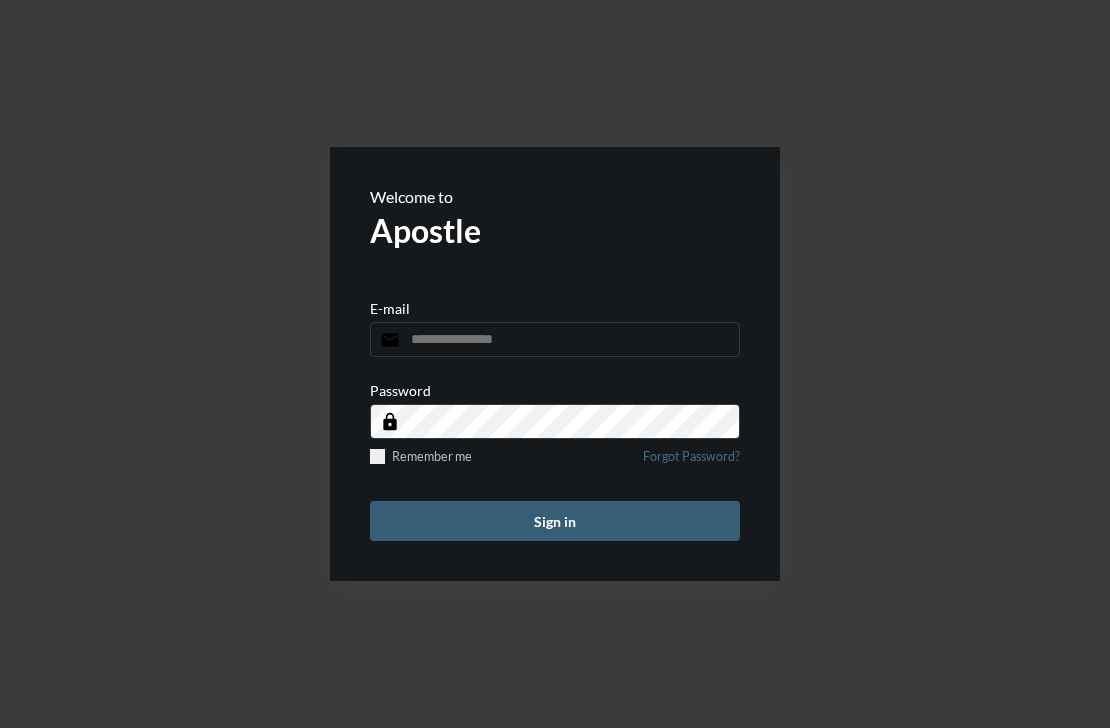 scroll, scrollTop: 0, scrollLeft: 0, axis: both 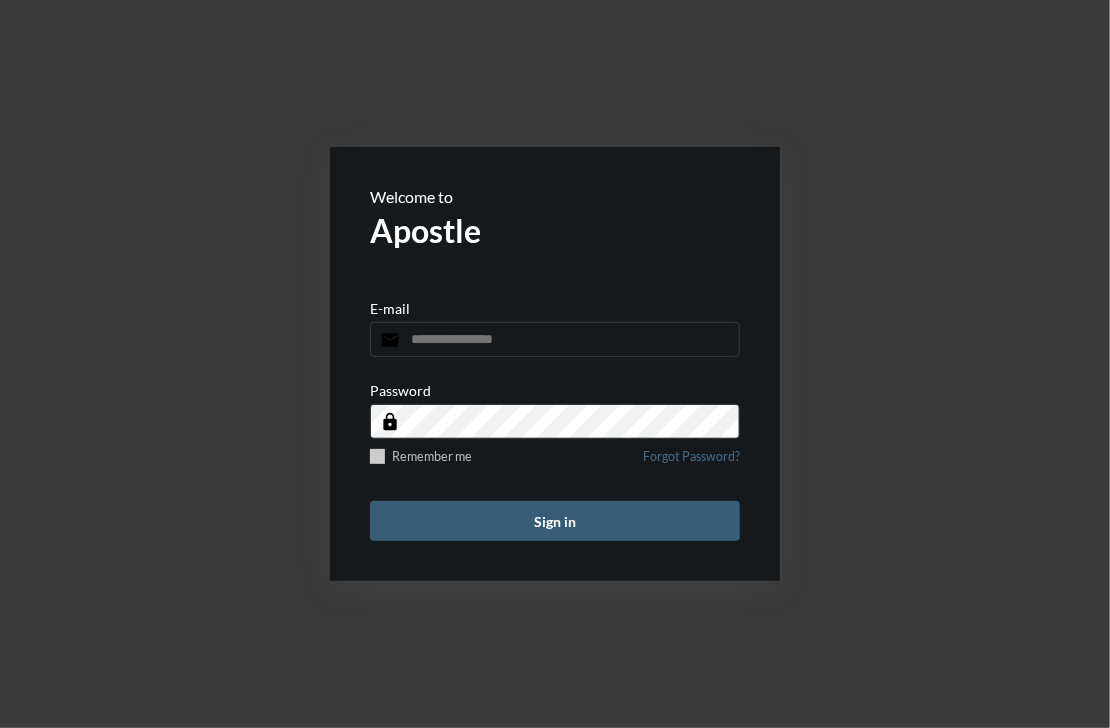 type on "**********" 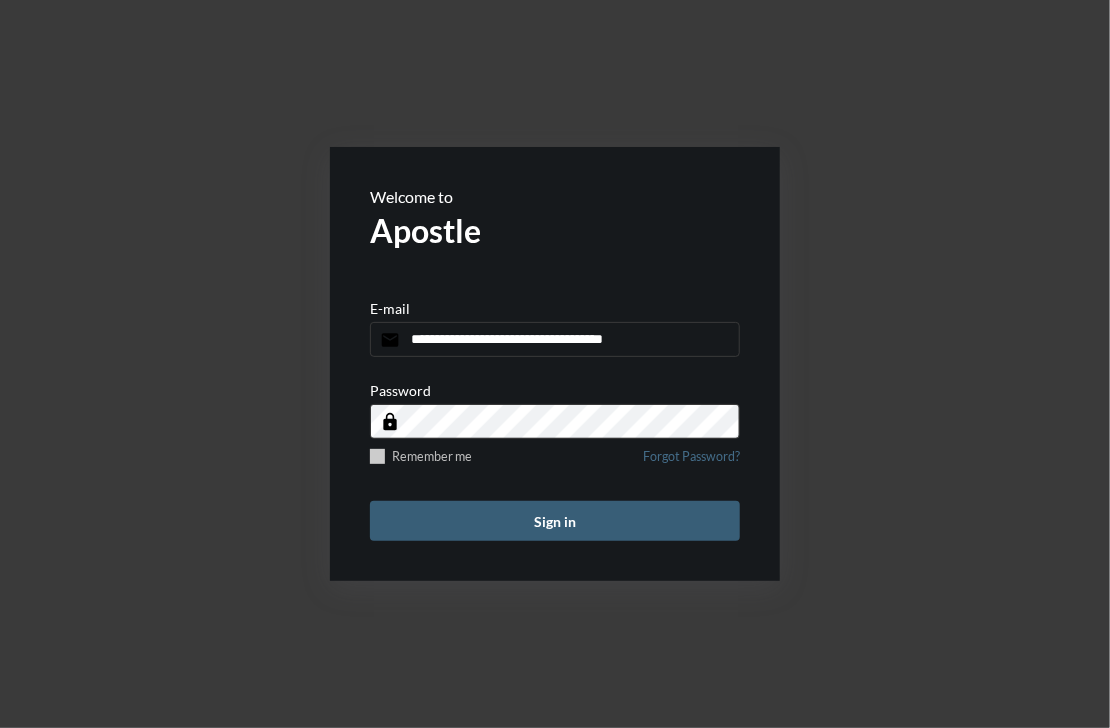 click at bounding box center (377, 456) 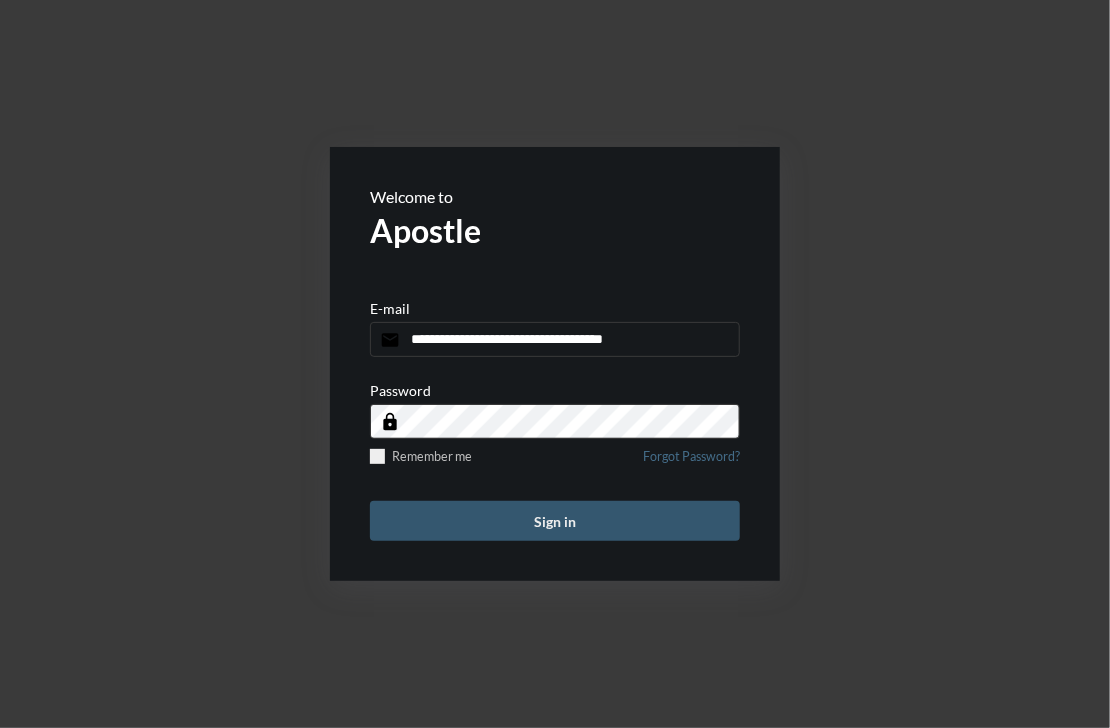 click on "Sign in" at bounding box center (555, 521) 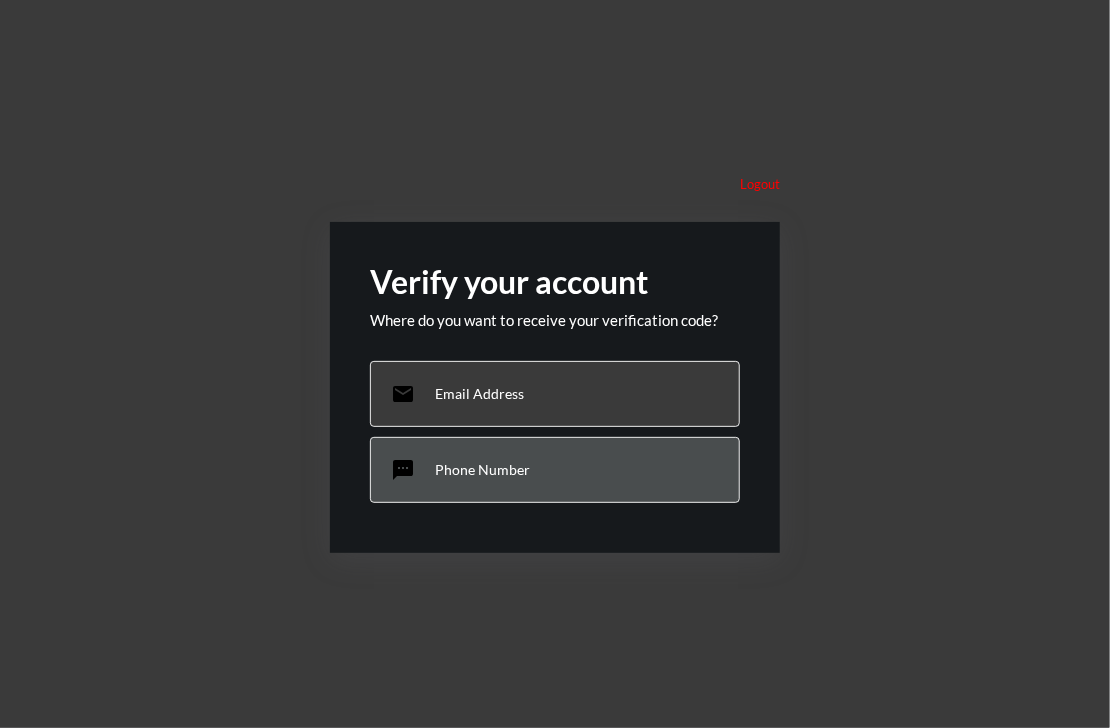 click on "Phone Number" at bounding box center (479, 393) 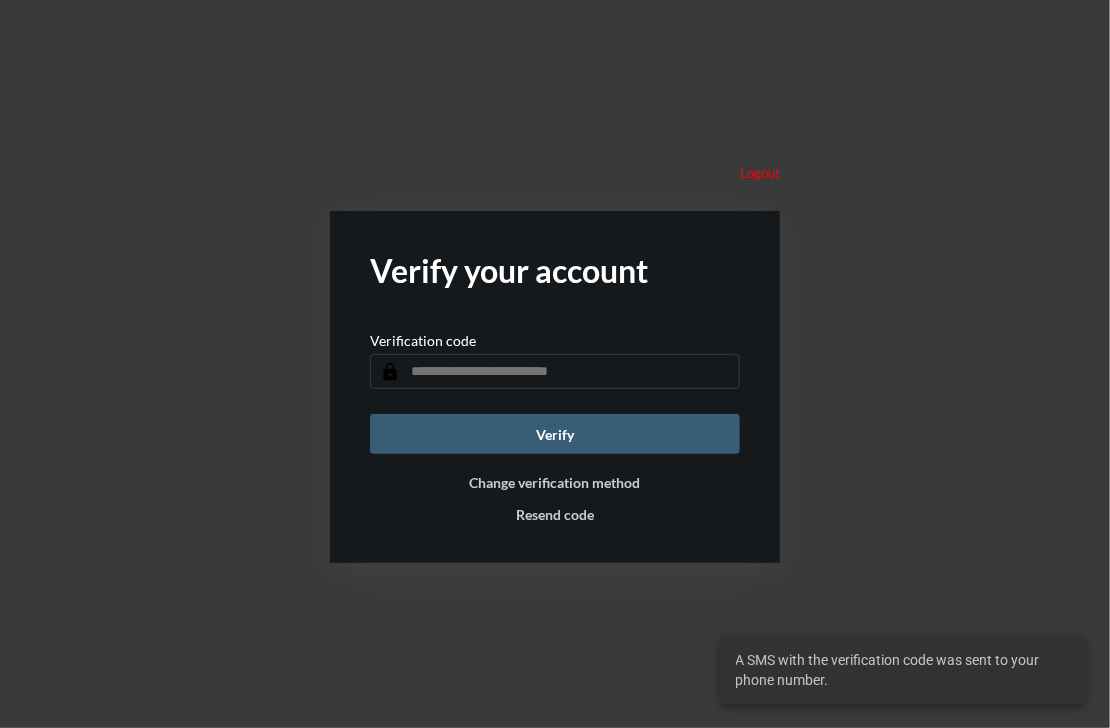 click at bounding box center [555, 371] 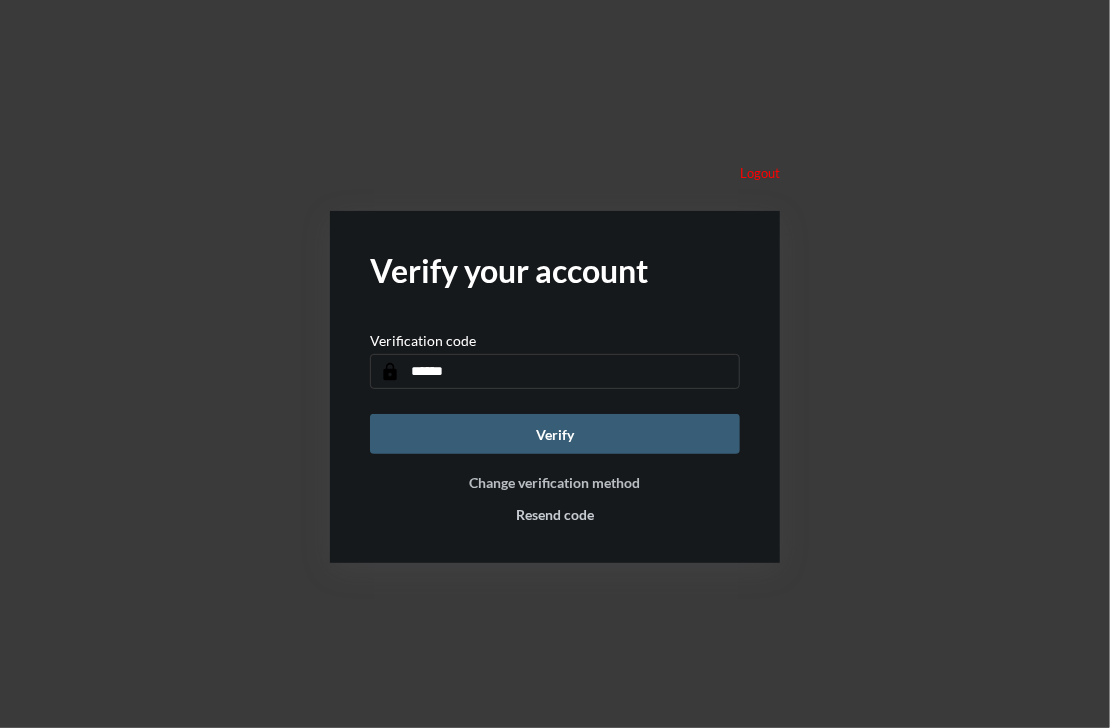 type on "******" 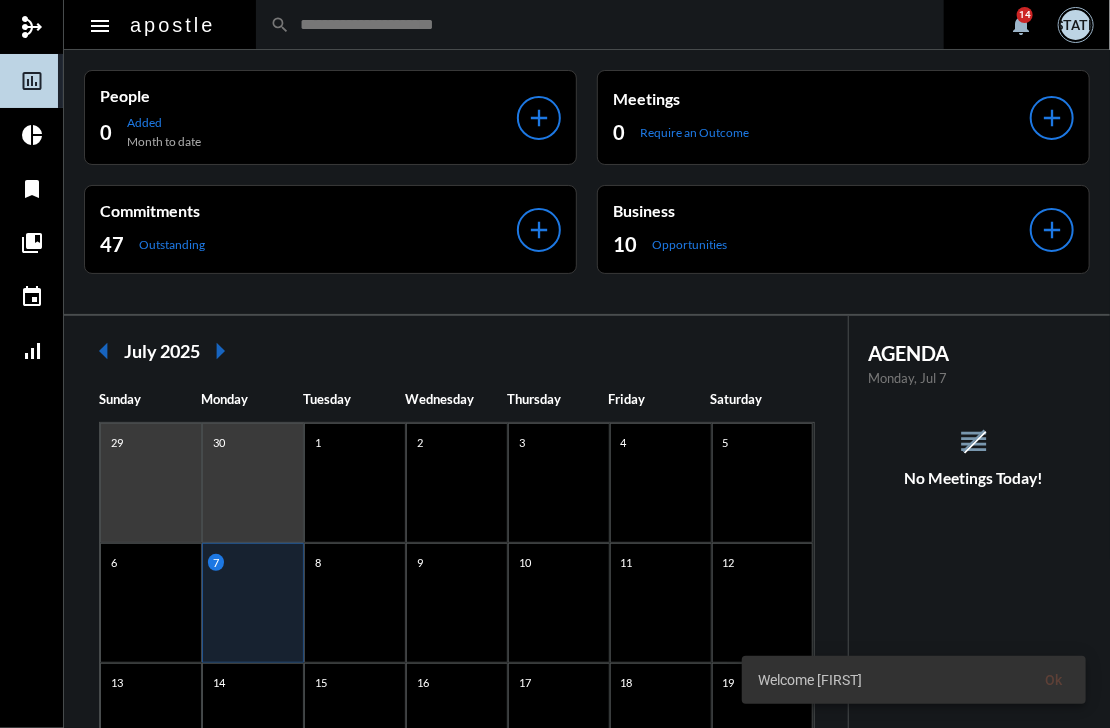 click at bounding box center [610, 24] 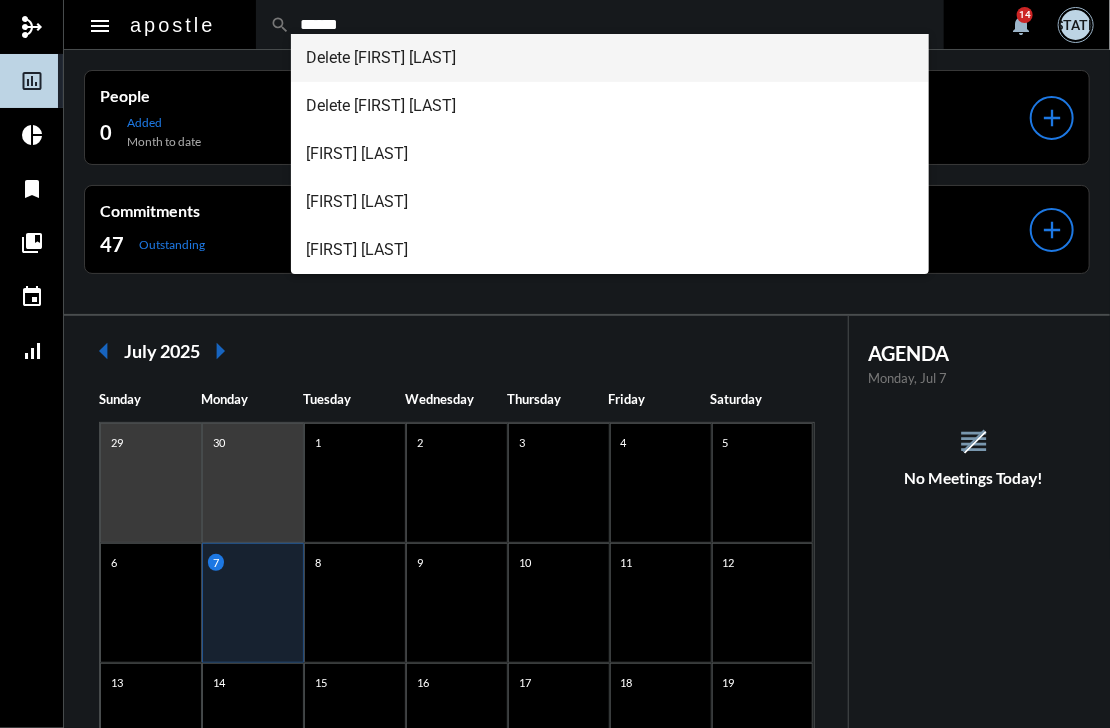 click on "Delete [FIRST]  [LAST]" at bounding box center (610, 58) 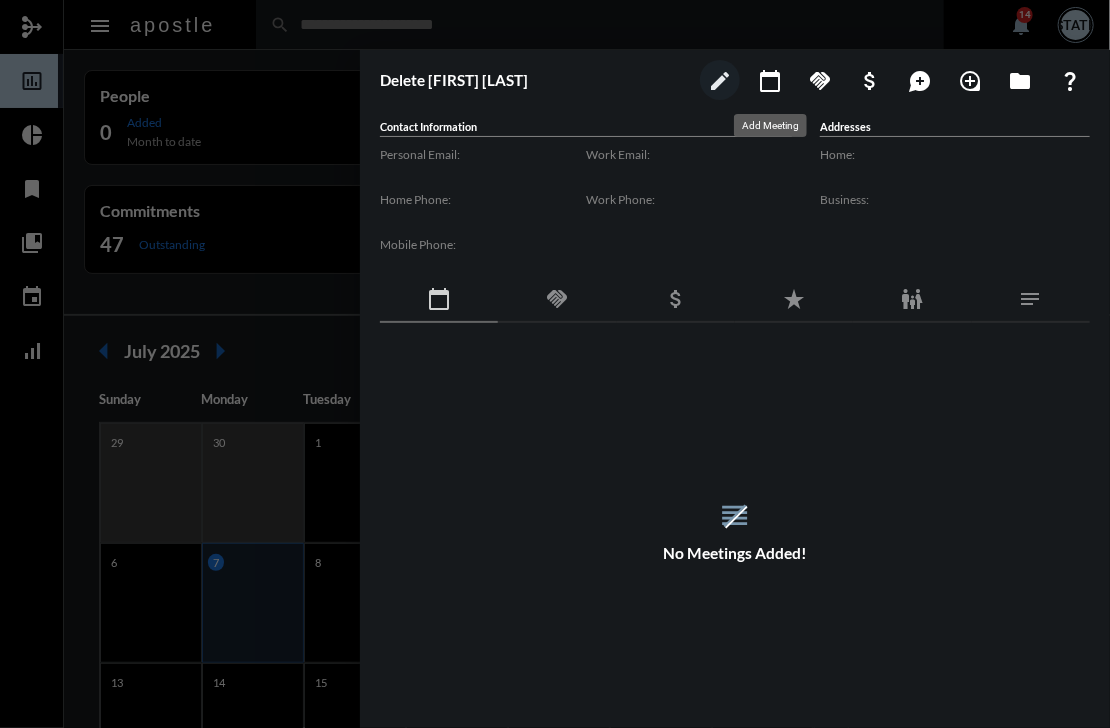 click on "calendar_today" at bounding box center [770, 81] 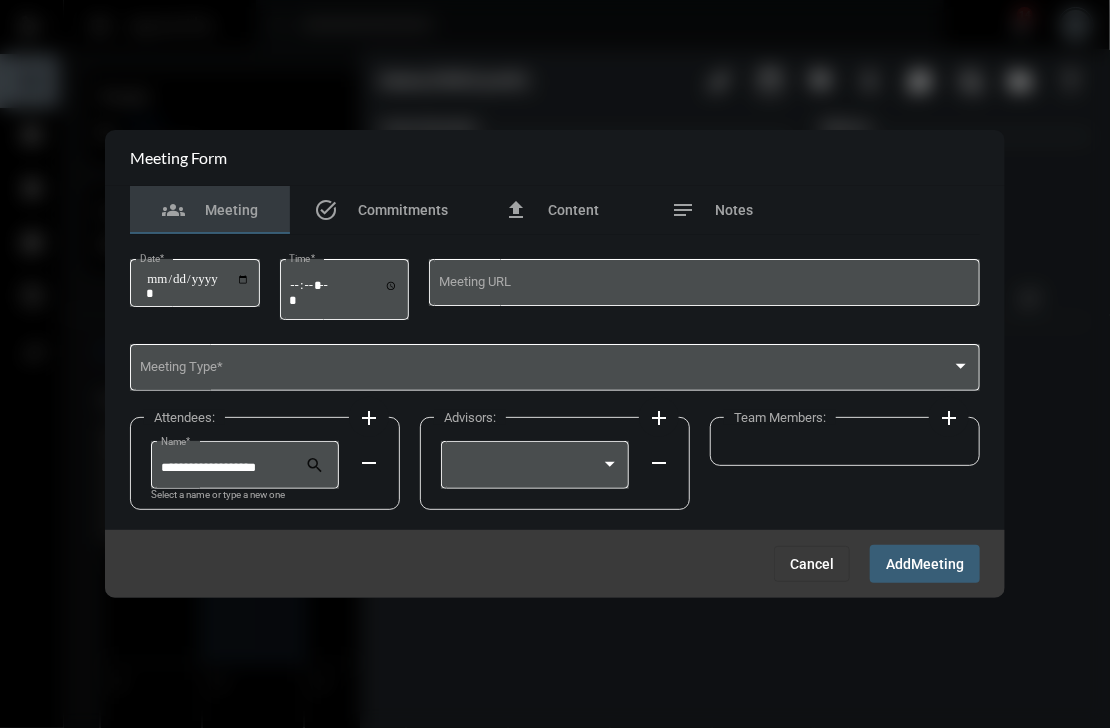 click on "Cancel" at bounding box center [812, 564] 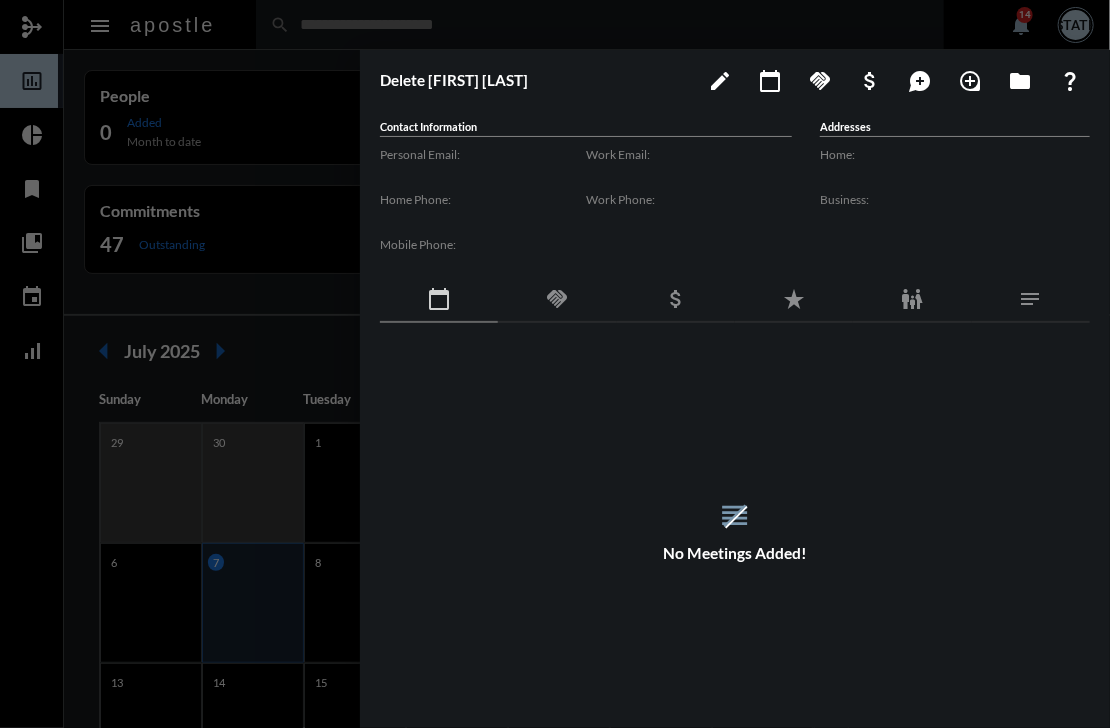 click on "Addresses Home:   Business:" at bounding box center (955, 198) 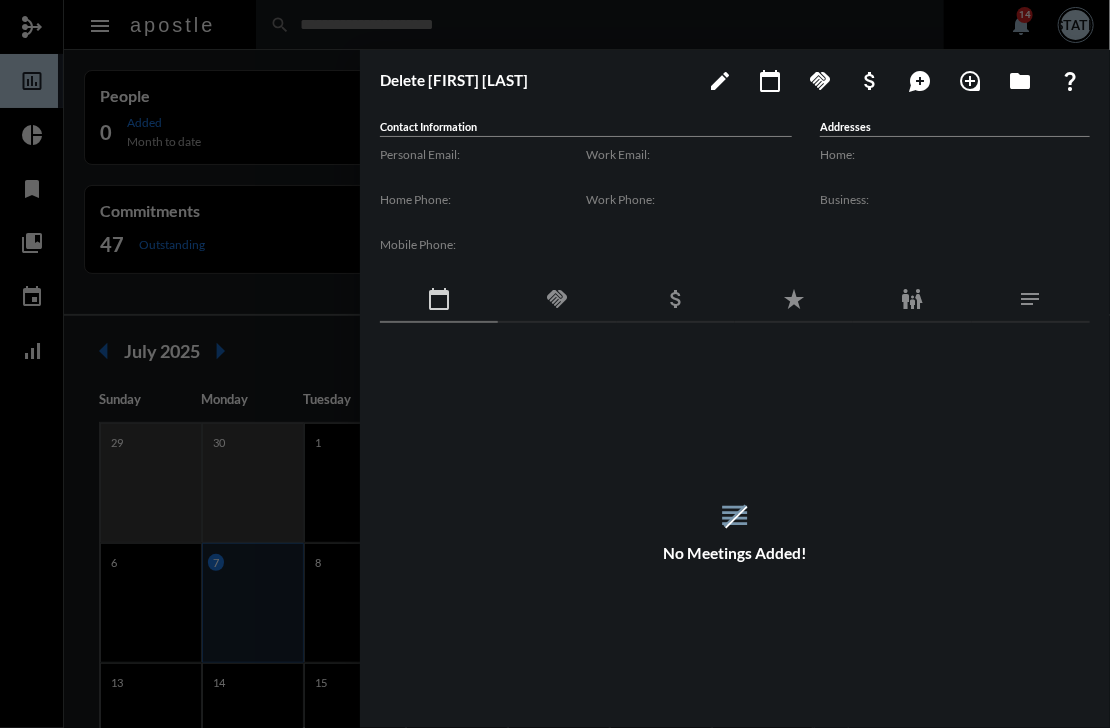 click at bounding box center [555, 364] 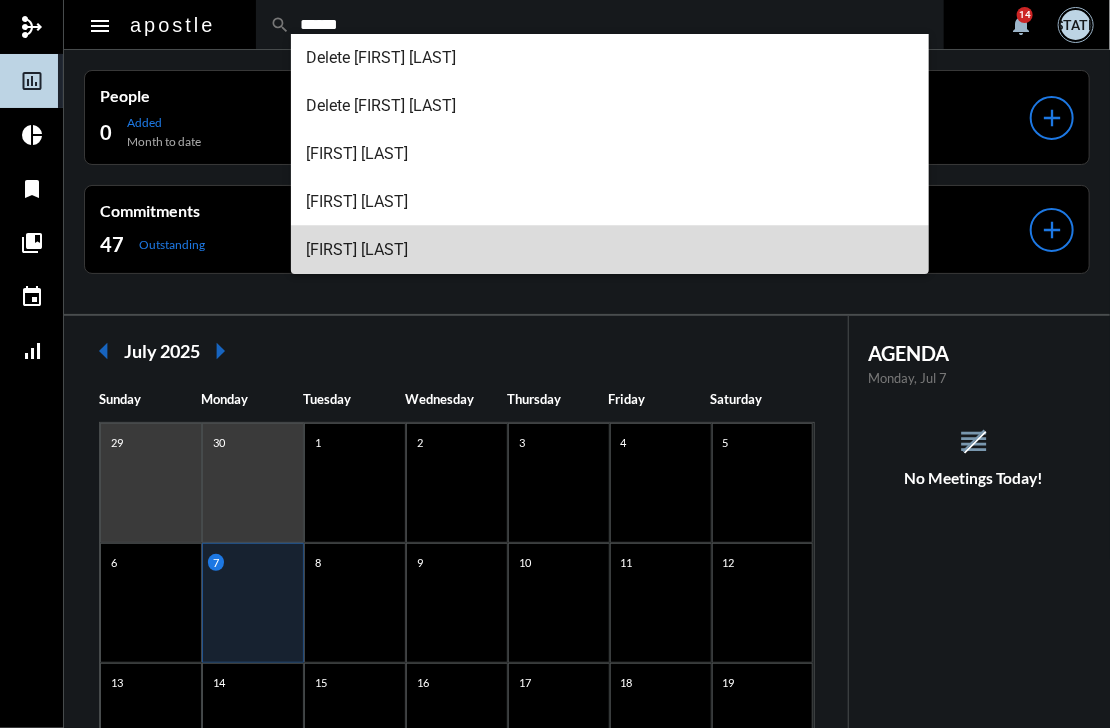 click on "[FIRST]  [LAST]" at bounding box center [610, 250] 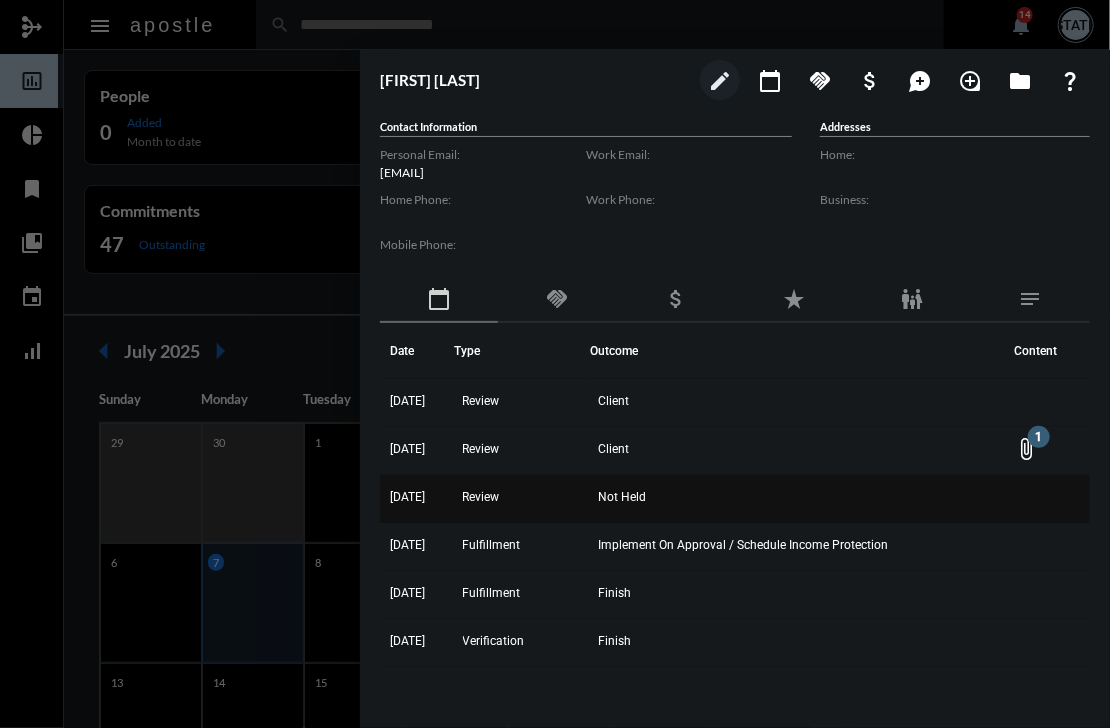 scroll, scrollTop: 135, scrollLeft: 0, axis: vertical 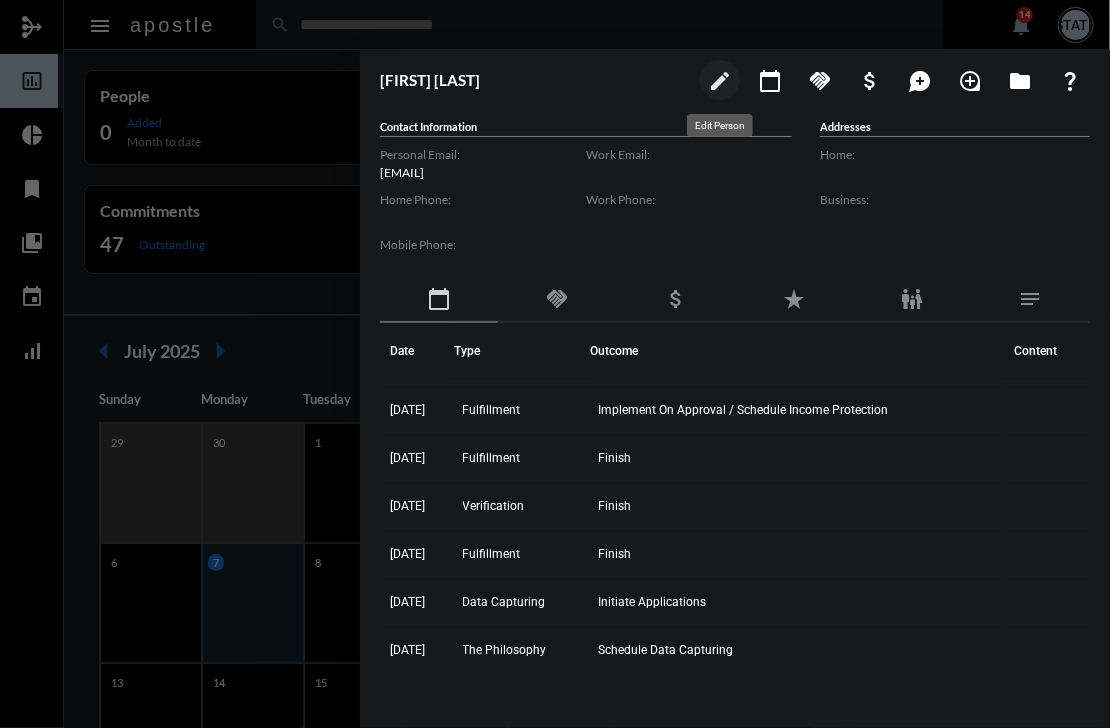 click on "edit" at bounding box center (720, 81) 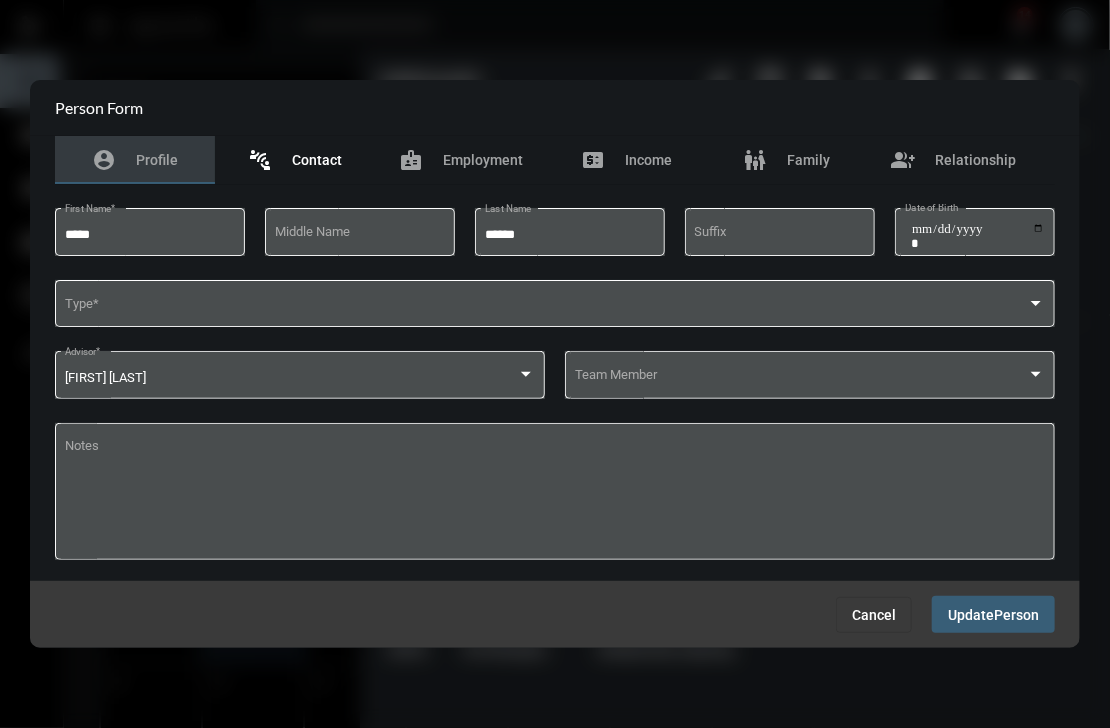 click on "Contact" at bounding box center [317, 160] 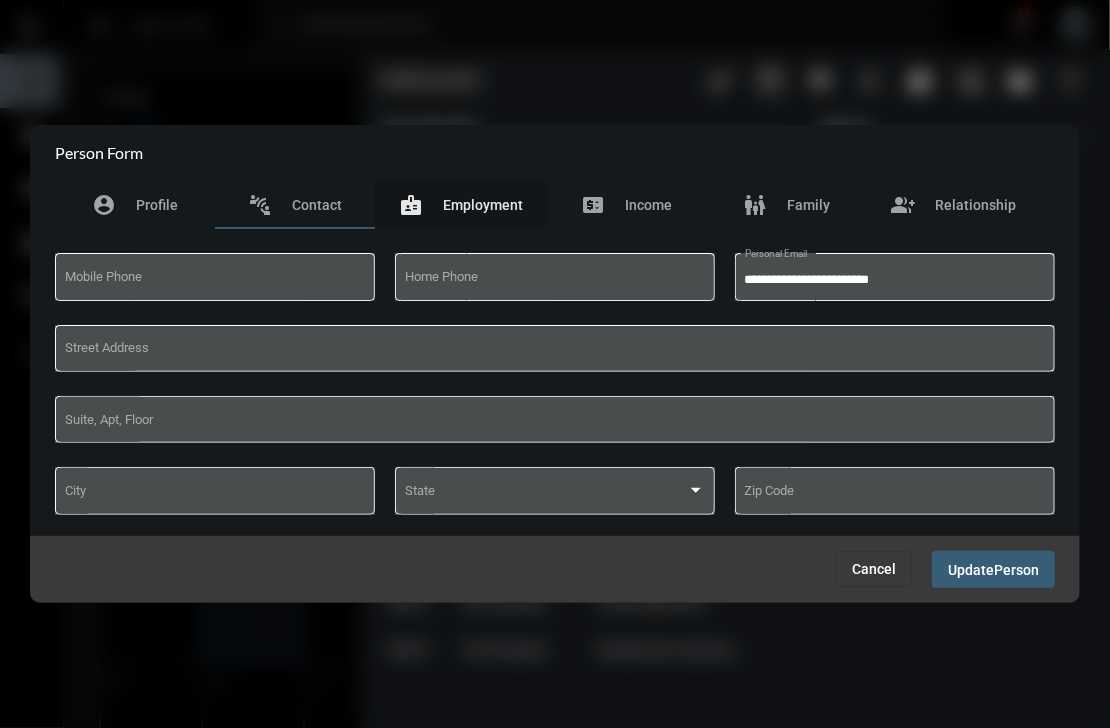 click on "Employment" at bounding box center (483, 205) 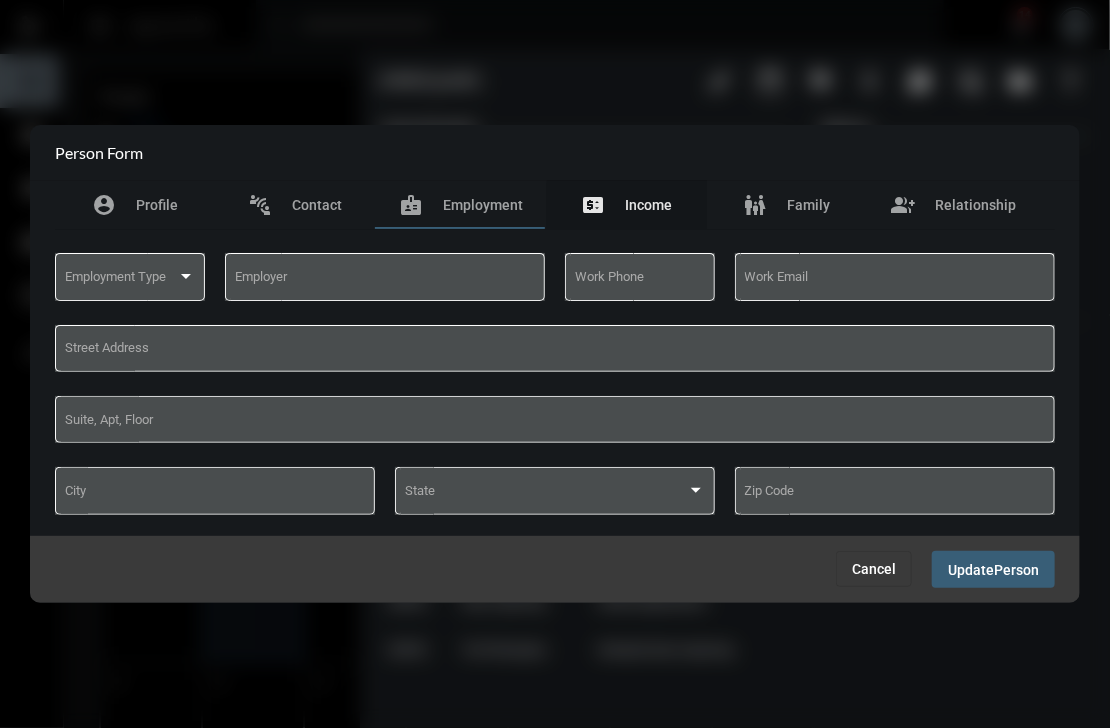 click on "Income" at bounding box center (649, 205) 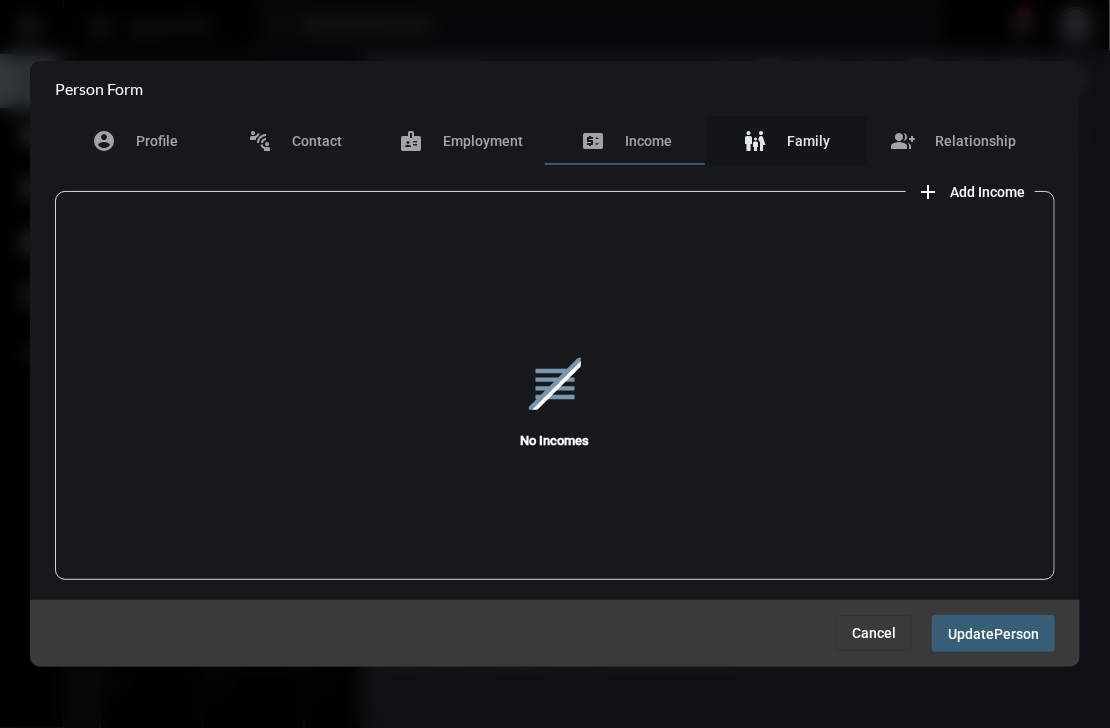 click on "Family" at bounding box center [809, 141] 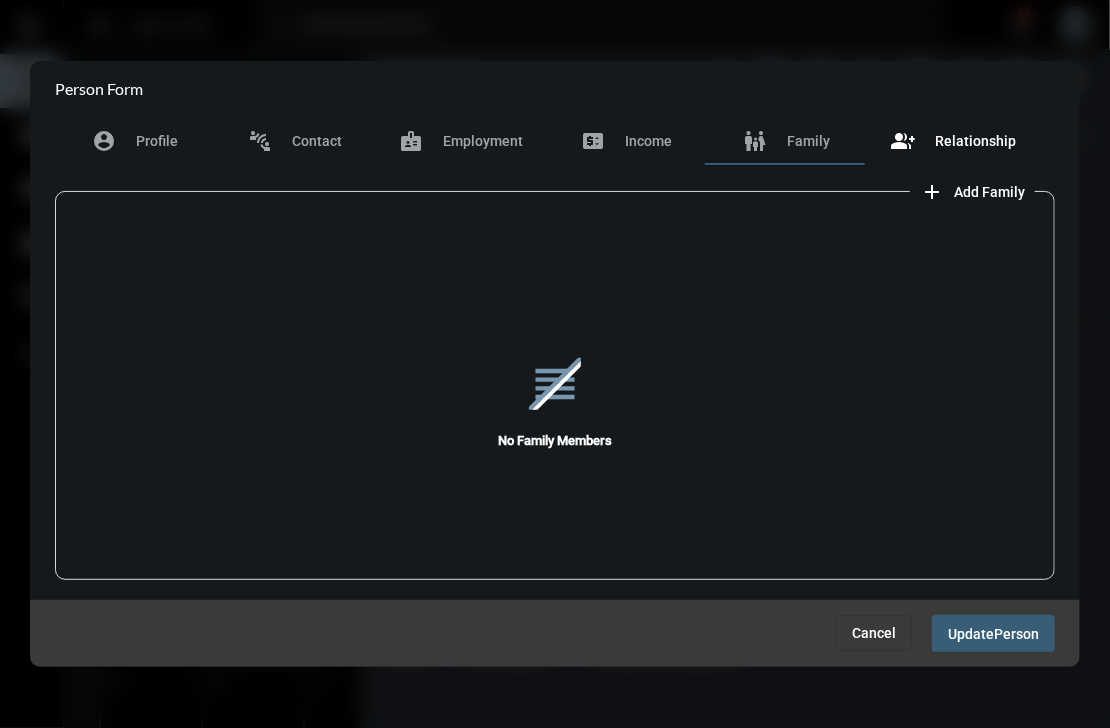 click on "Relationship" at bounding box center (975, 141) 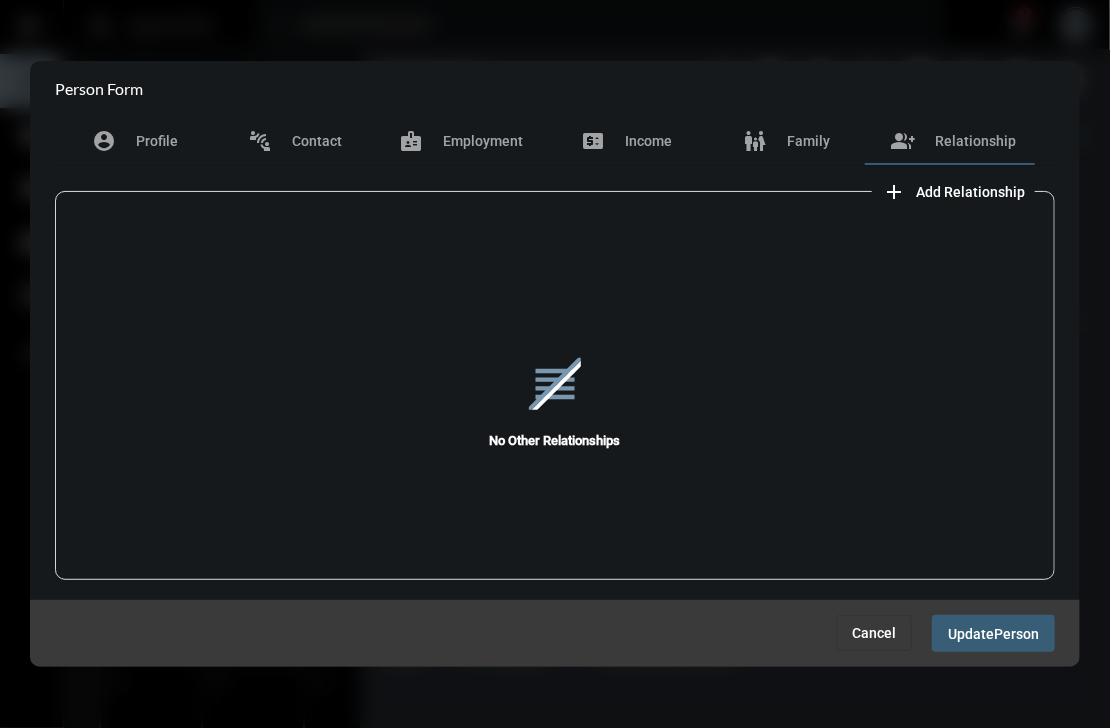 click on "Cancel" at bounding box center (874, 633) 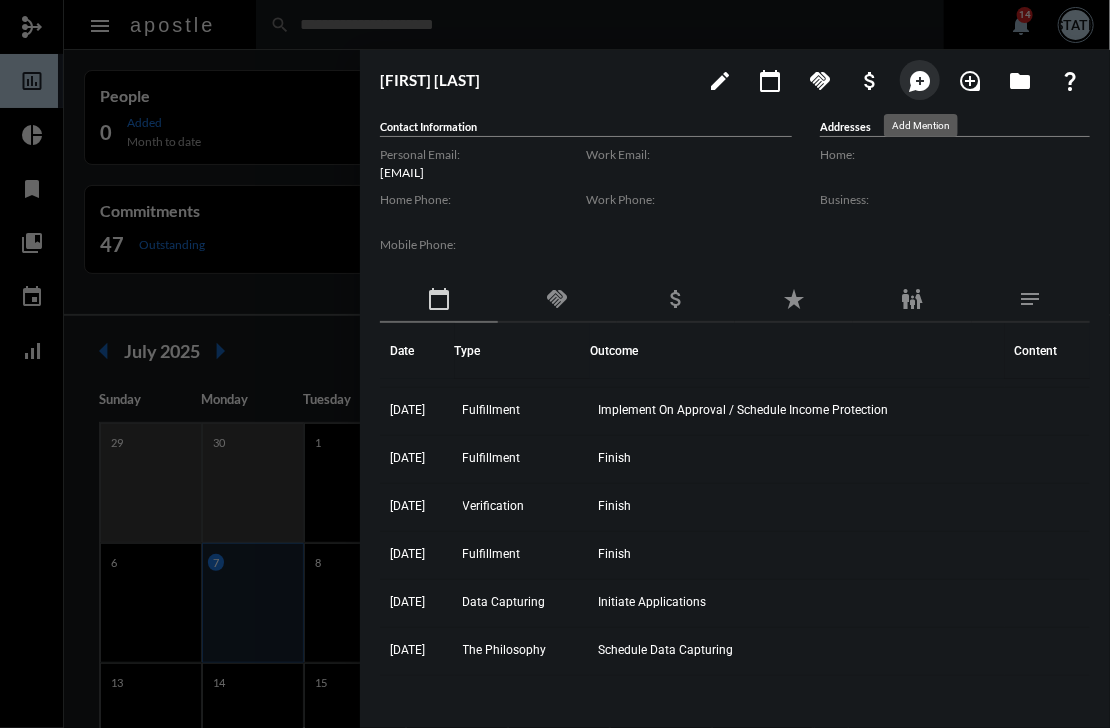 click on "maps_ugc" at bounding box center [920, 81] 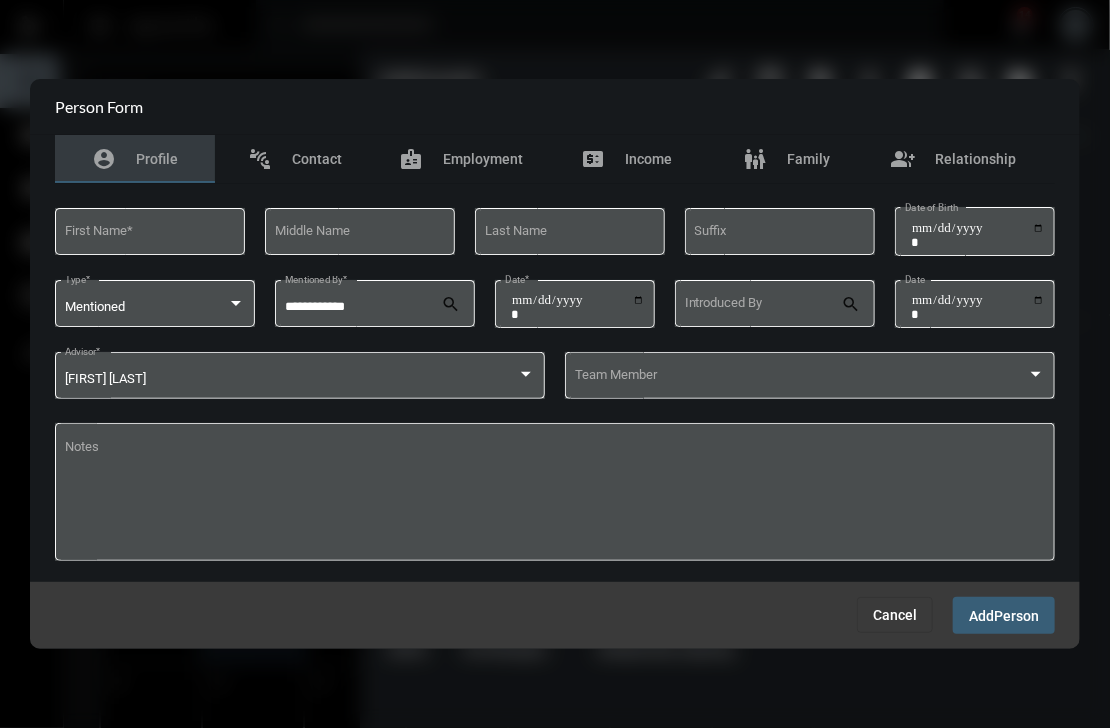 click at bounding box center (555, 364) 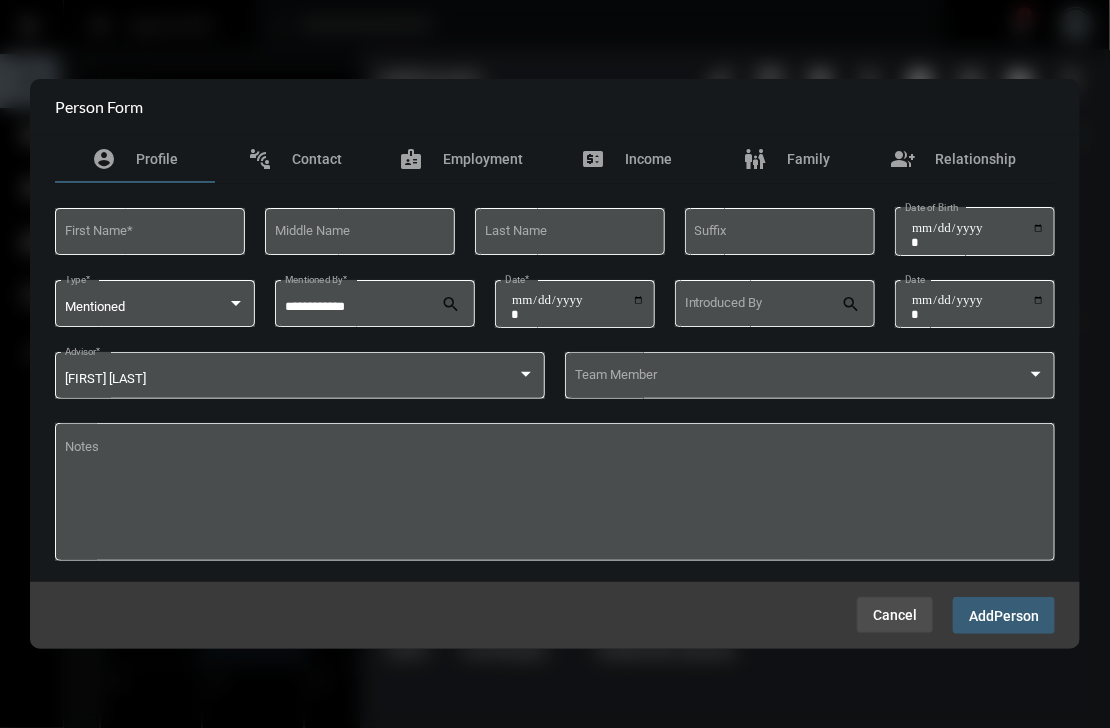 click on "Cancel" at bounding box center [895, 615] 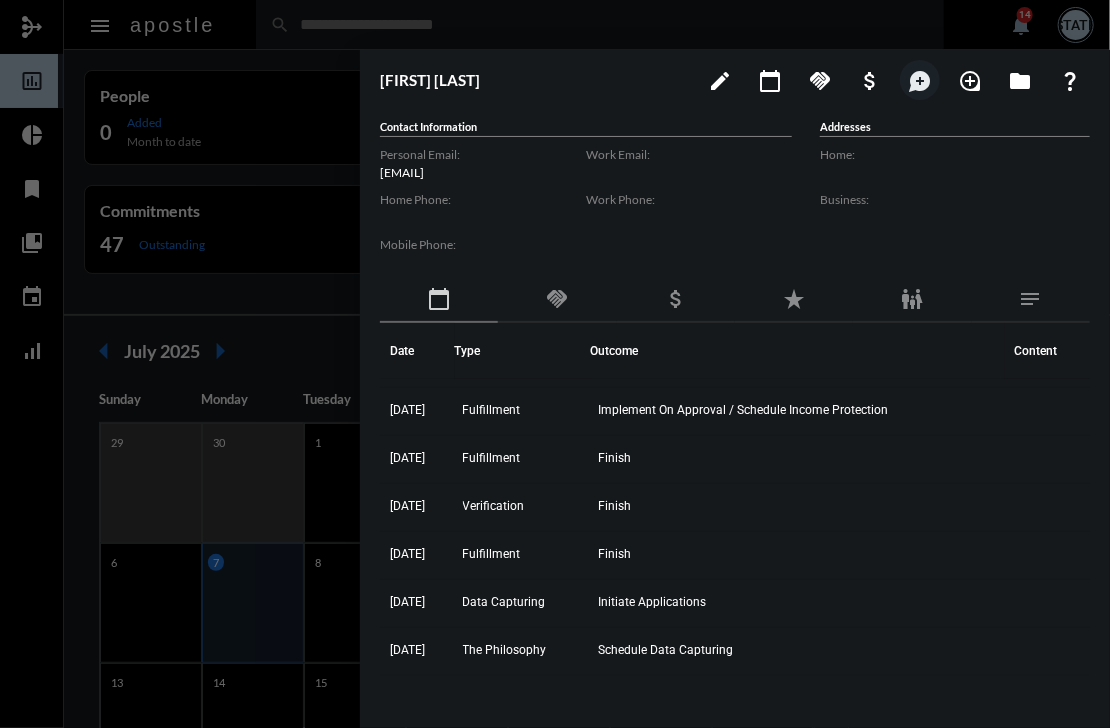 click at bounding box center [555, 364] 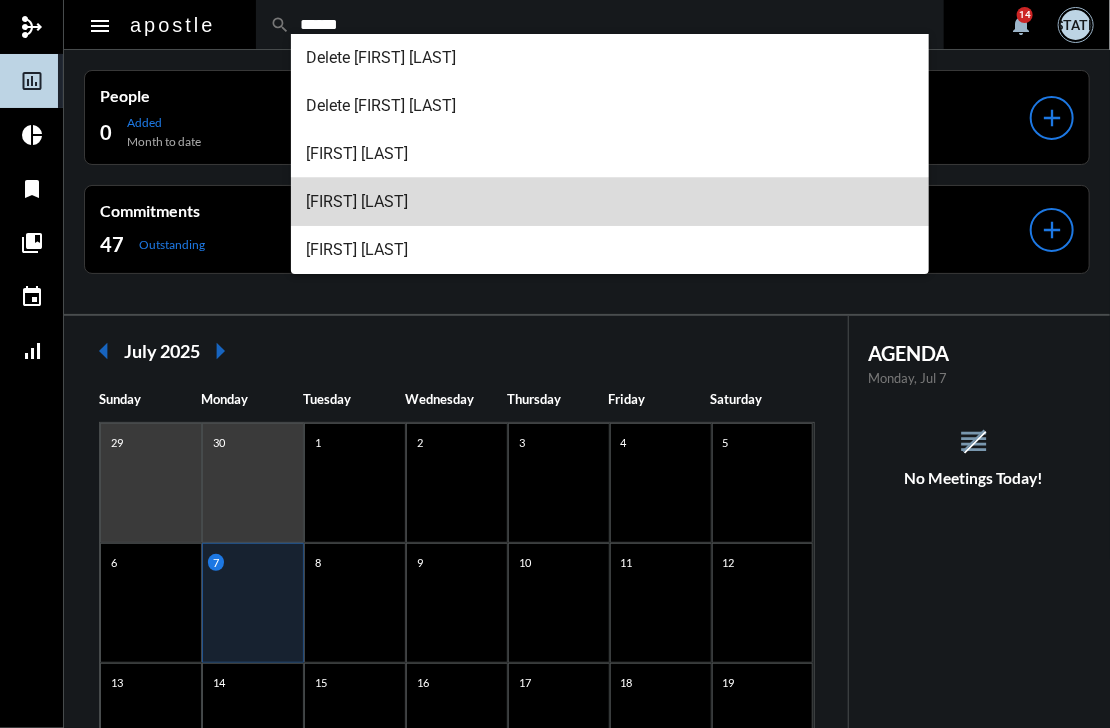 click on "[FIRST]  [LAST]" at bounding box center [610, 202] 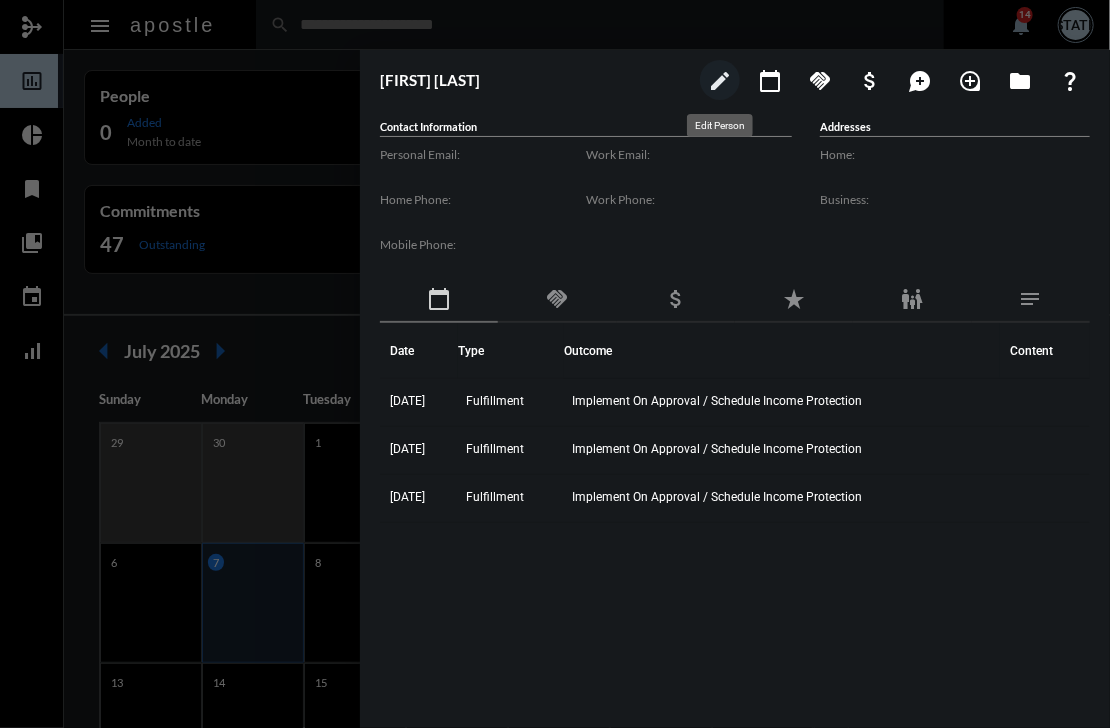 click on "edit" at bounding box center (720, 81) 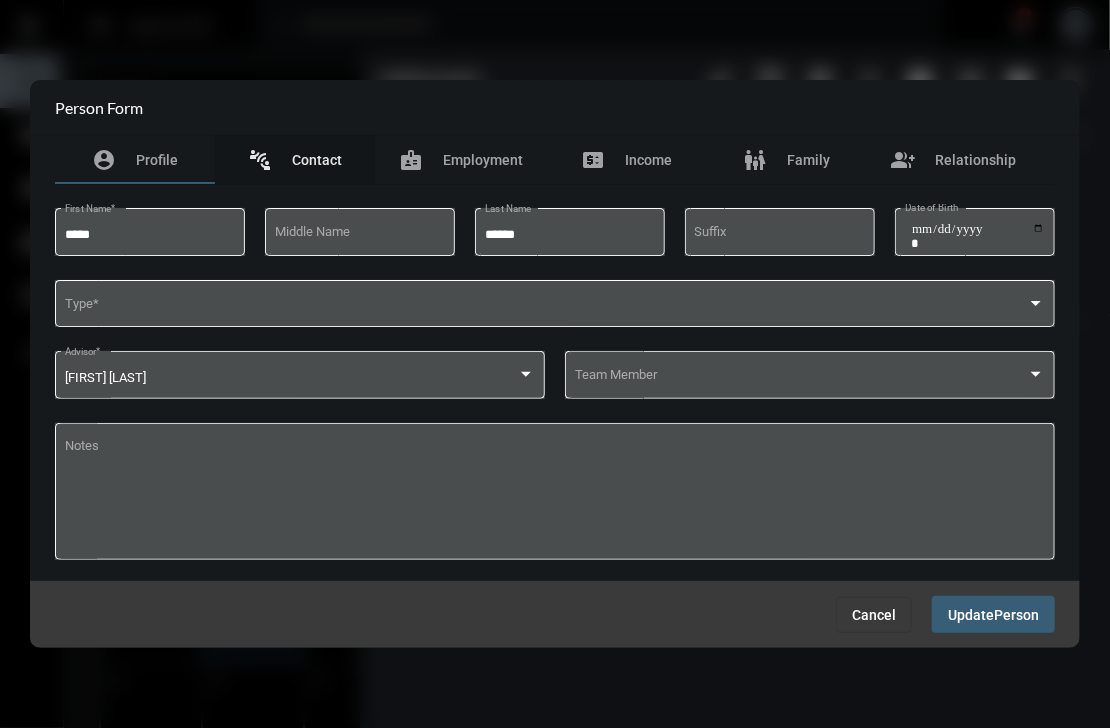 click on "Contact" at bounding box center [317, 160] 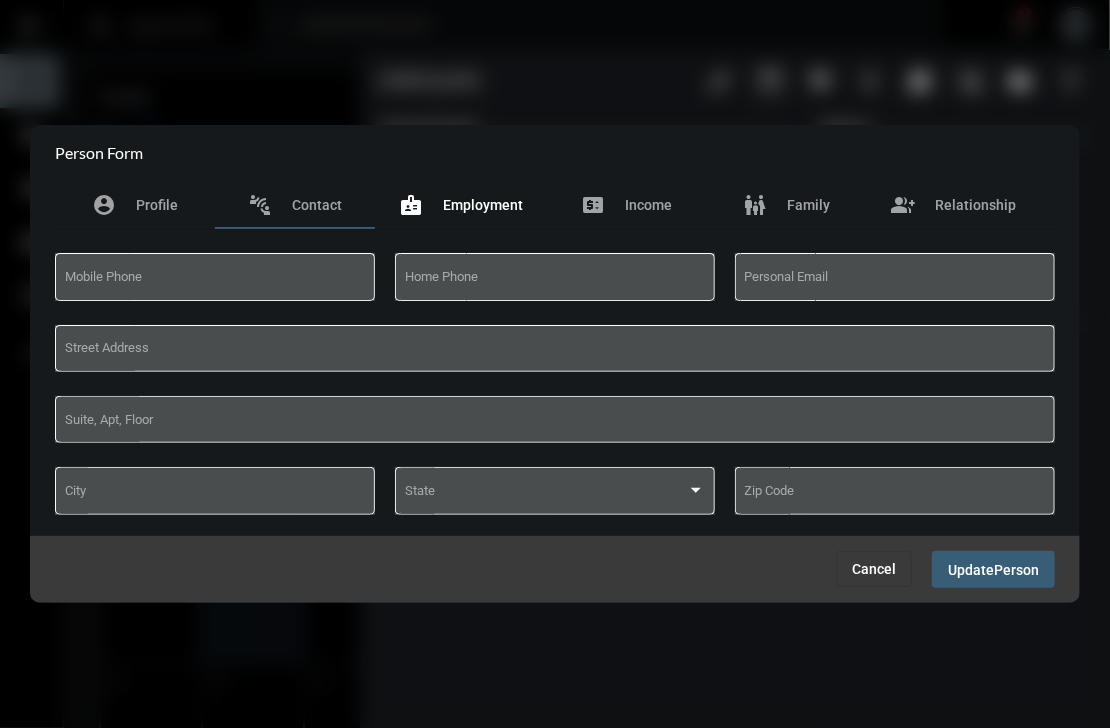 click on "Employment" at bounding box center [483, 205] 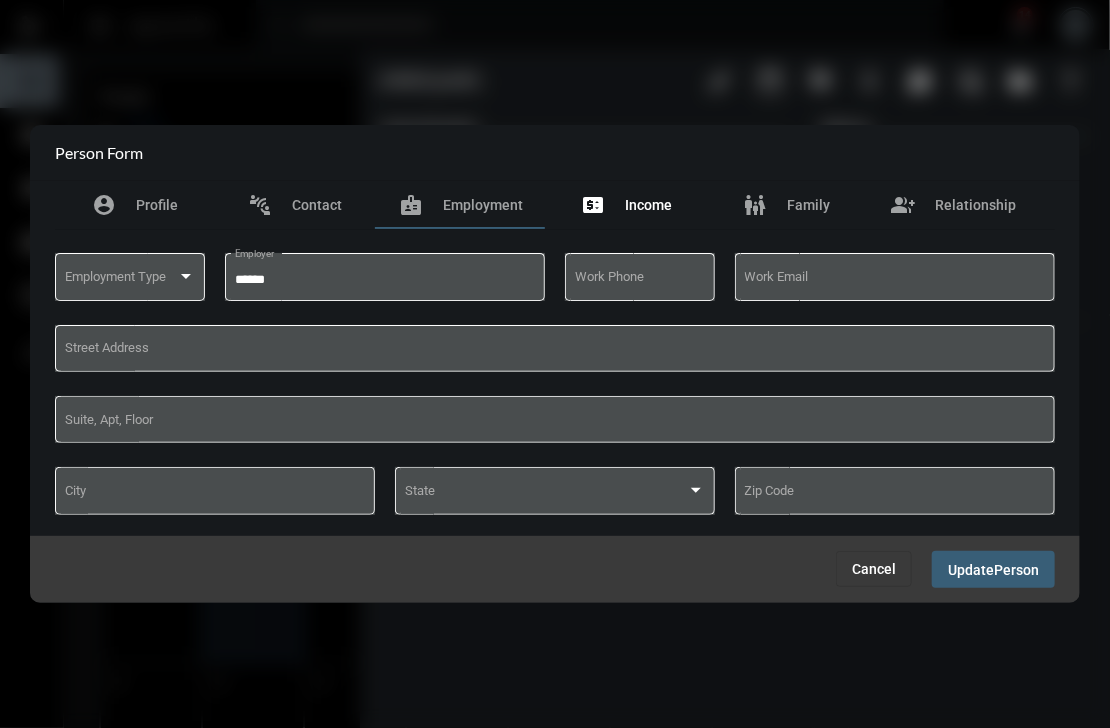 click on "price_change Income" at bounding box center (627, 205) 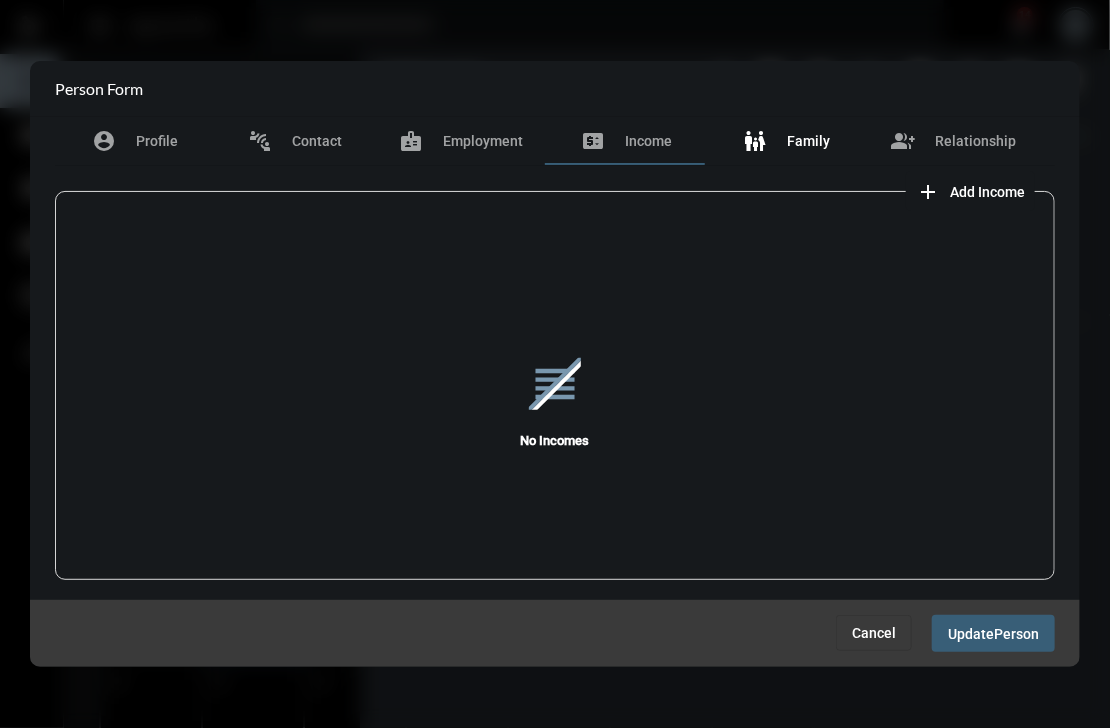 click on "Family" at bounding box center [809, 141] 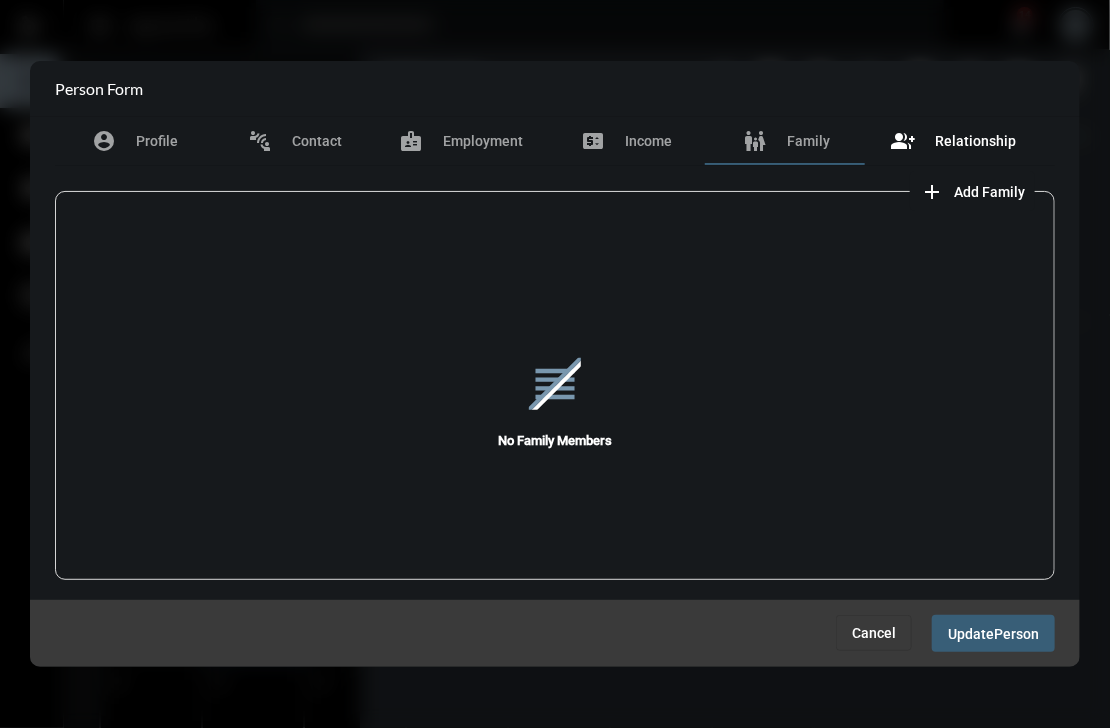 click on "Relationship" at bounding box center (975, 141) 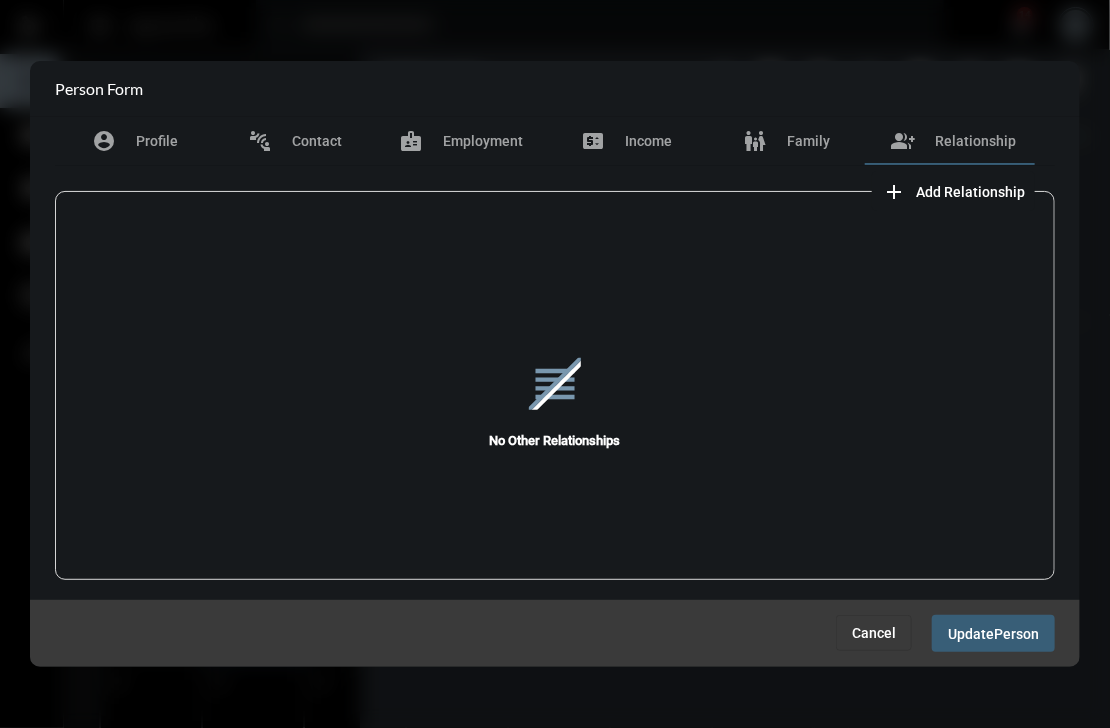 click on "Cancel" at bounding box center [874, 633] 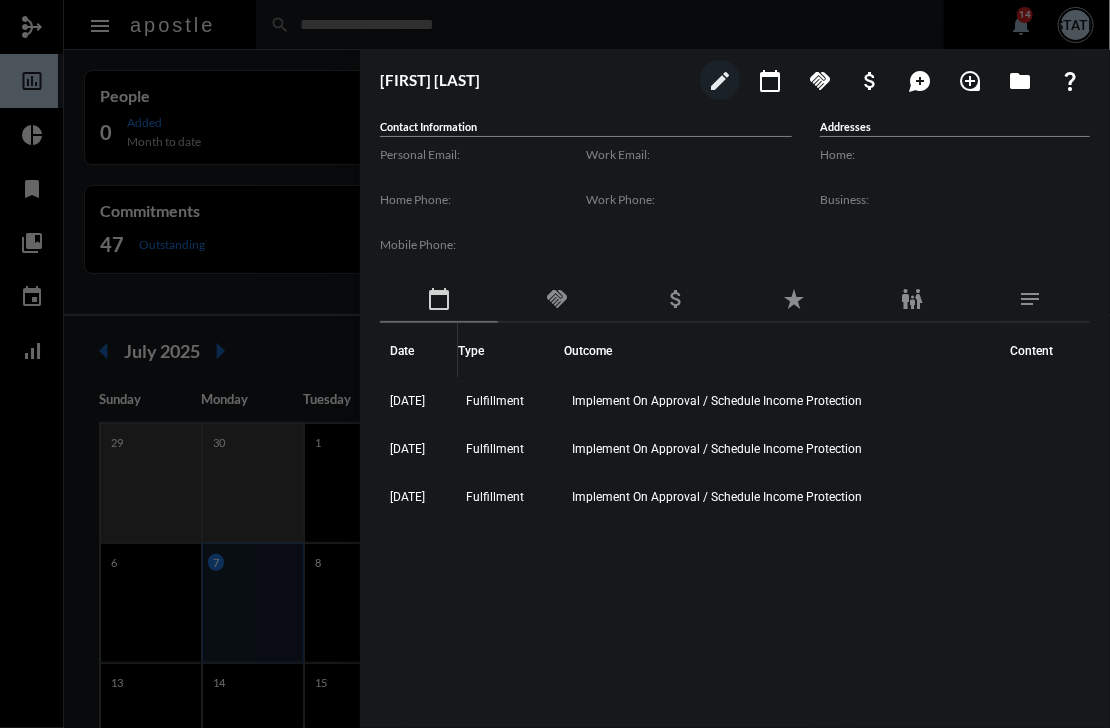 click at bounding box center [555, 364] 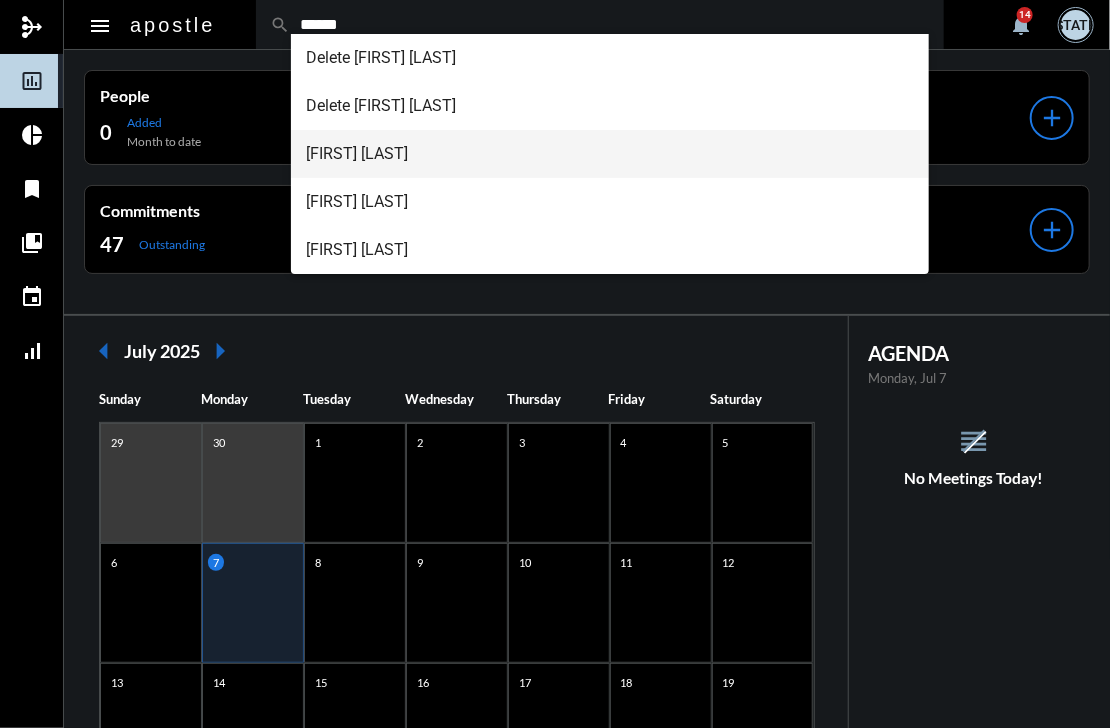 type on "******" 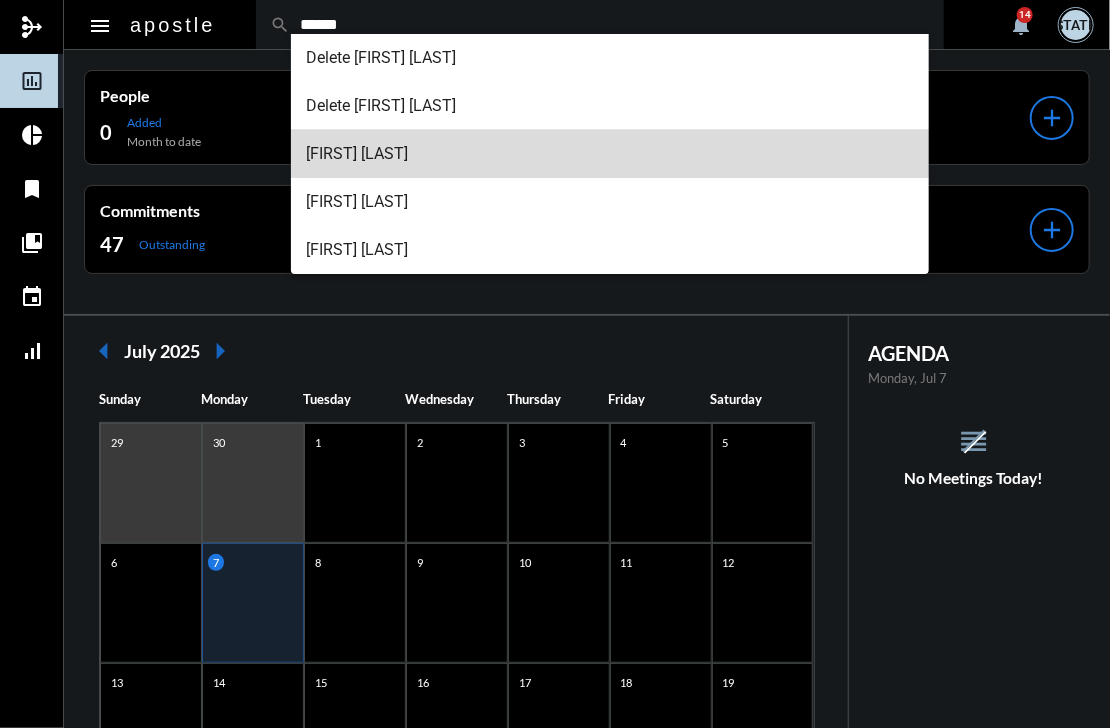click on "[FIRST]  [LAST]" at bounding box center [610, 154] 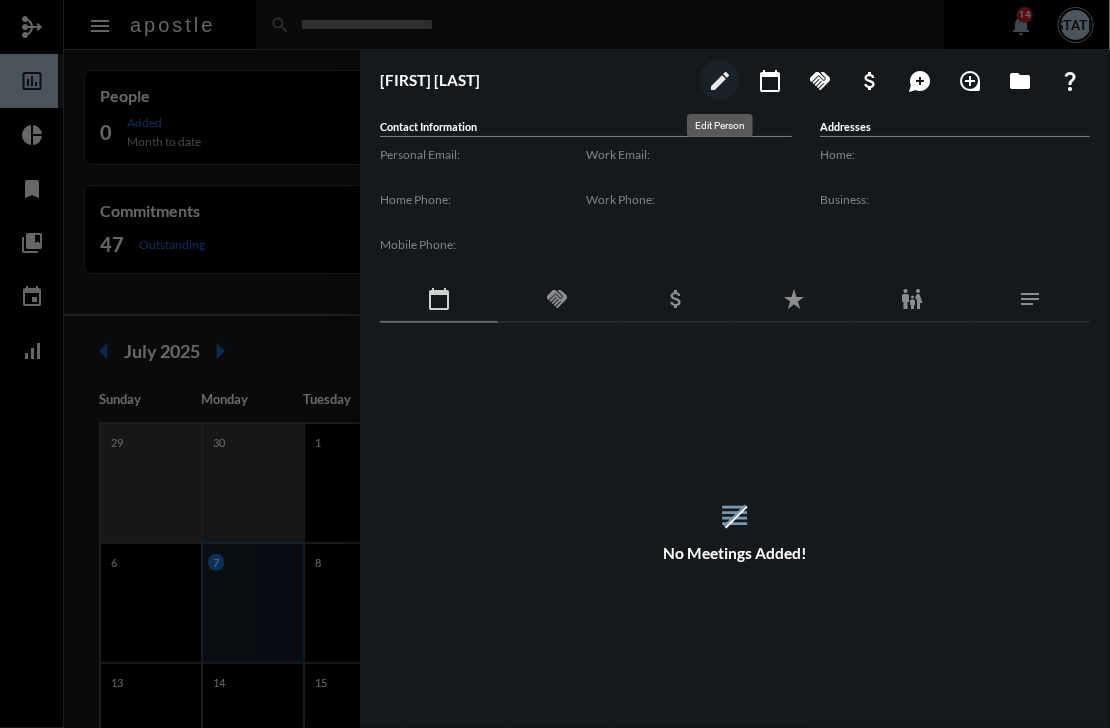 click on "edit" at bounding box center (720, 81) 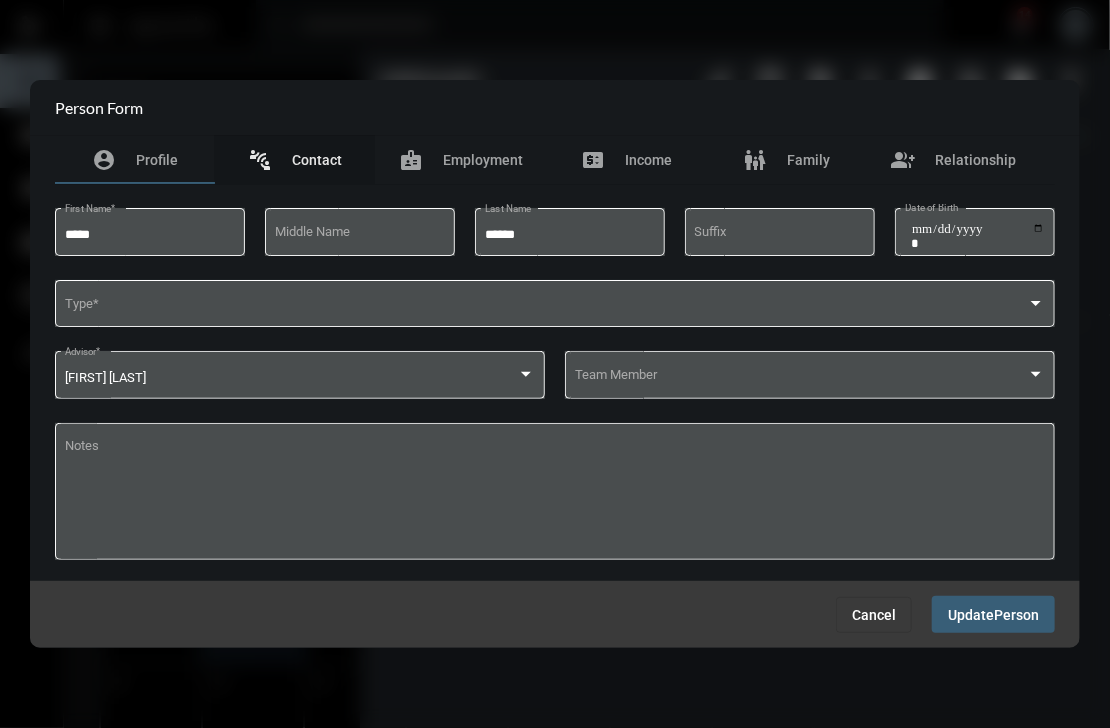 click on "Contact" at bounding box center (317, 160) 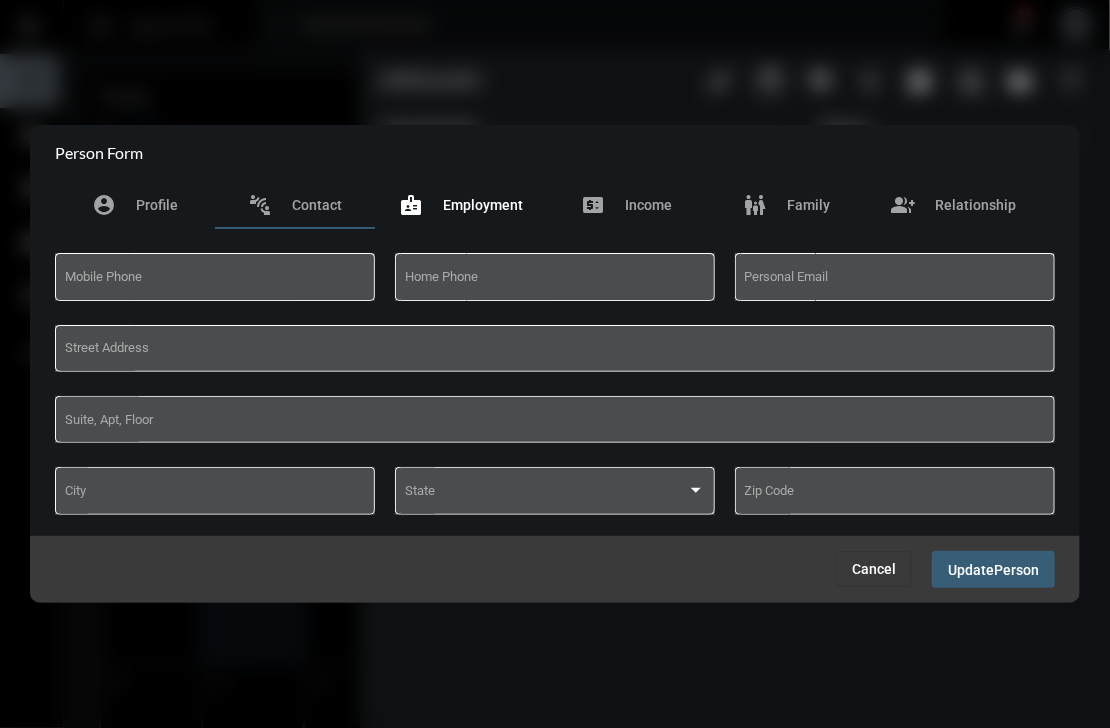click on "Employment" at bounding box center [483, 205] 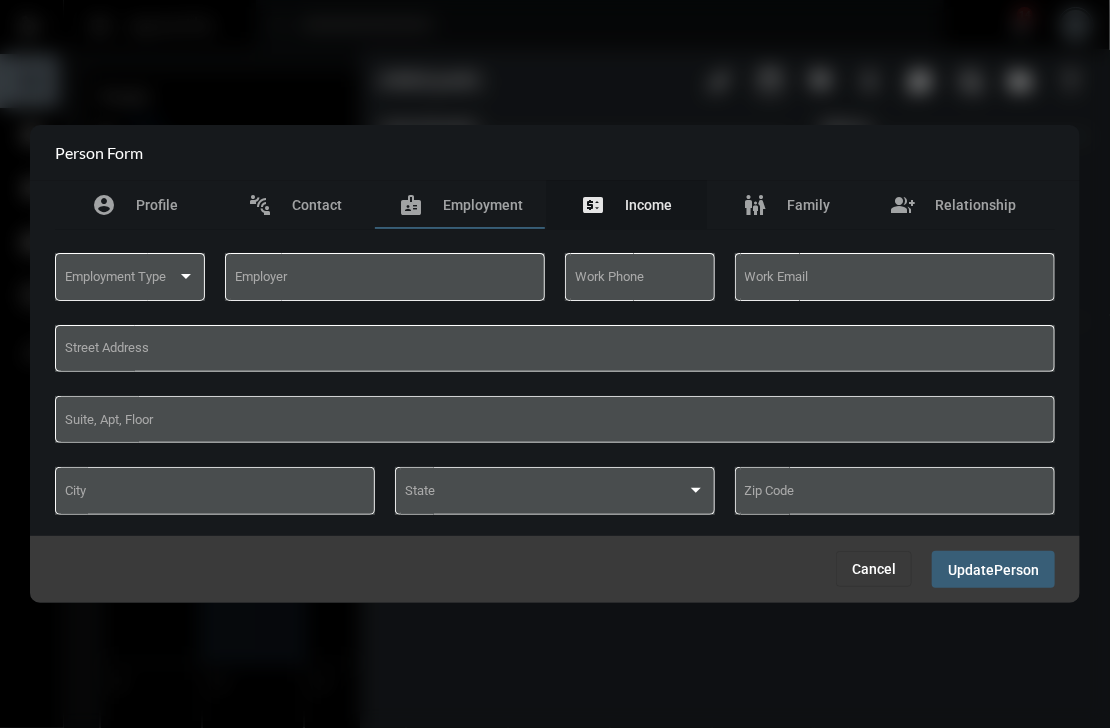 click on "Income" at bounding box center [649, 205] 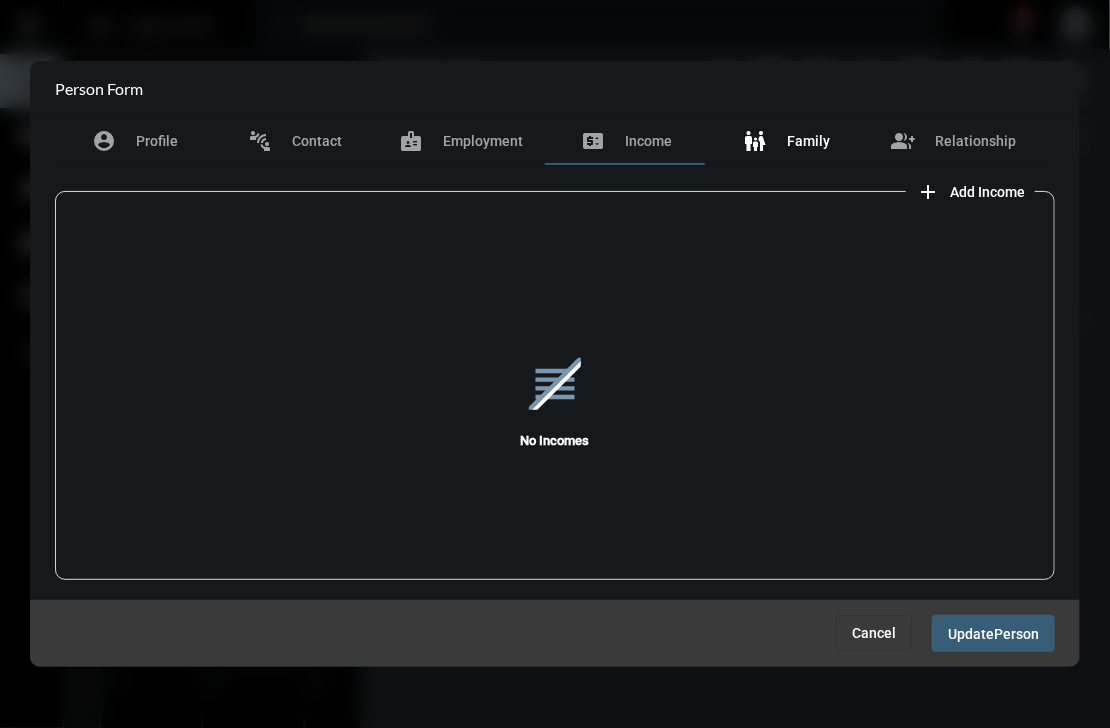 click on "Family" at bounding box center (809, 141) 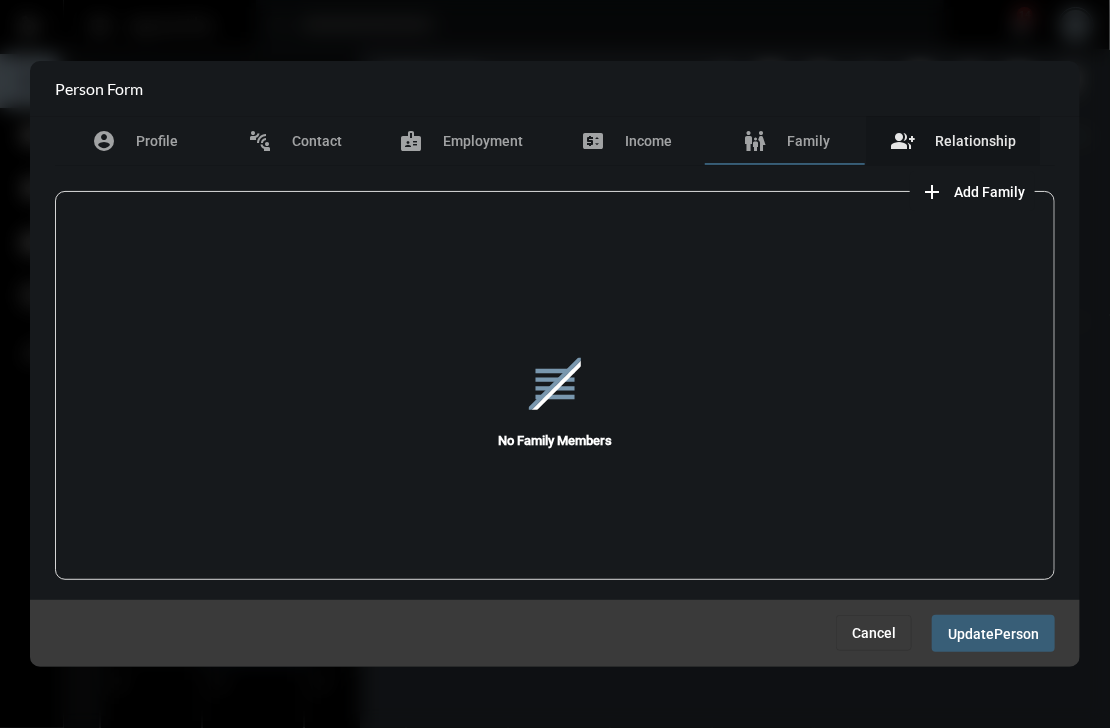 click on "Relationship" at bounding box center [975, 141] 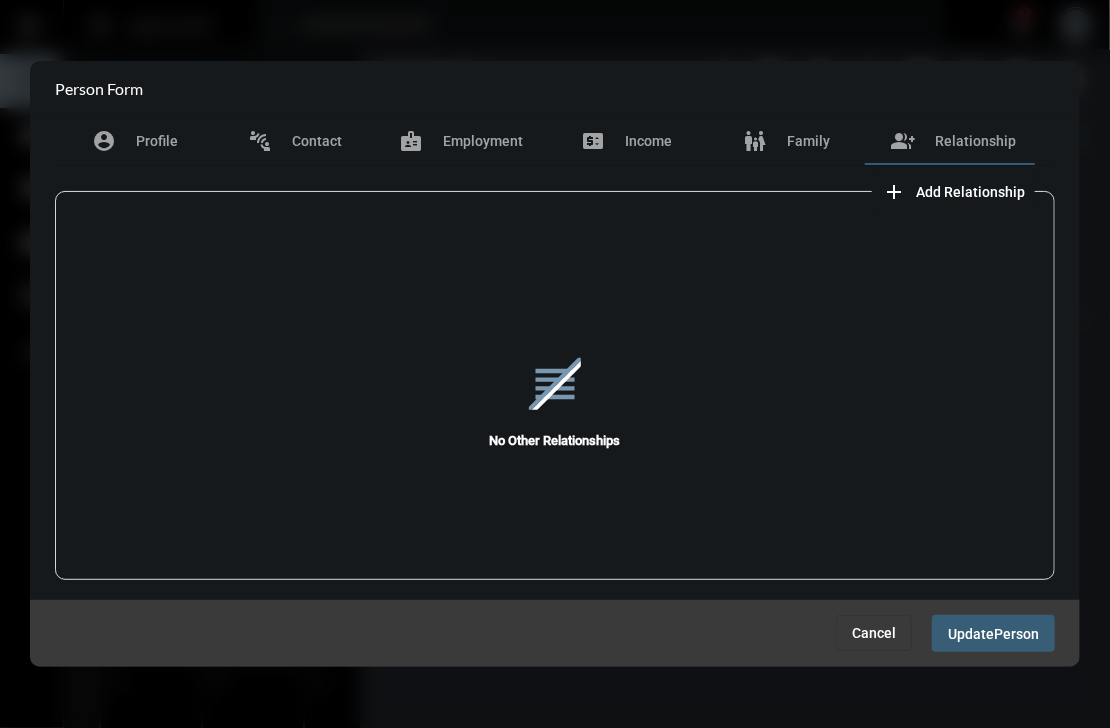 click at bounding box center [555, 364] 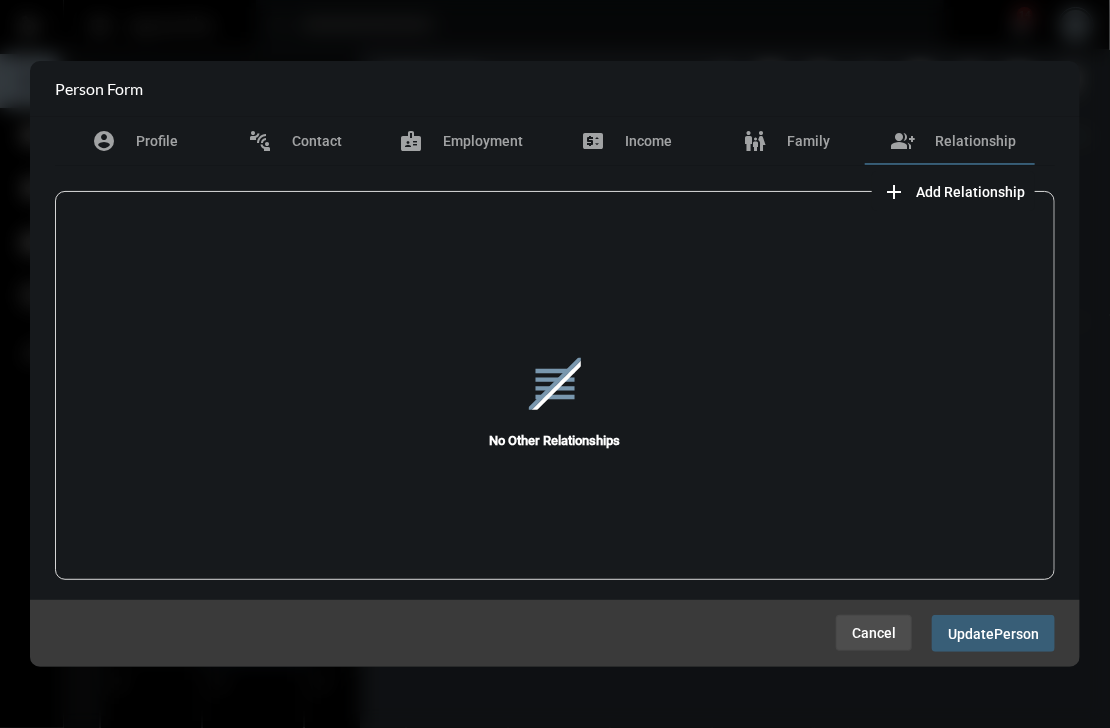 click on "Cancel" at bounding box center (874, 633) 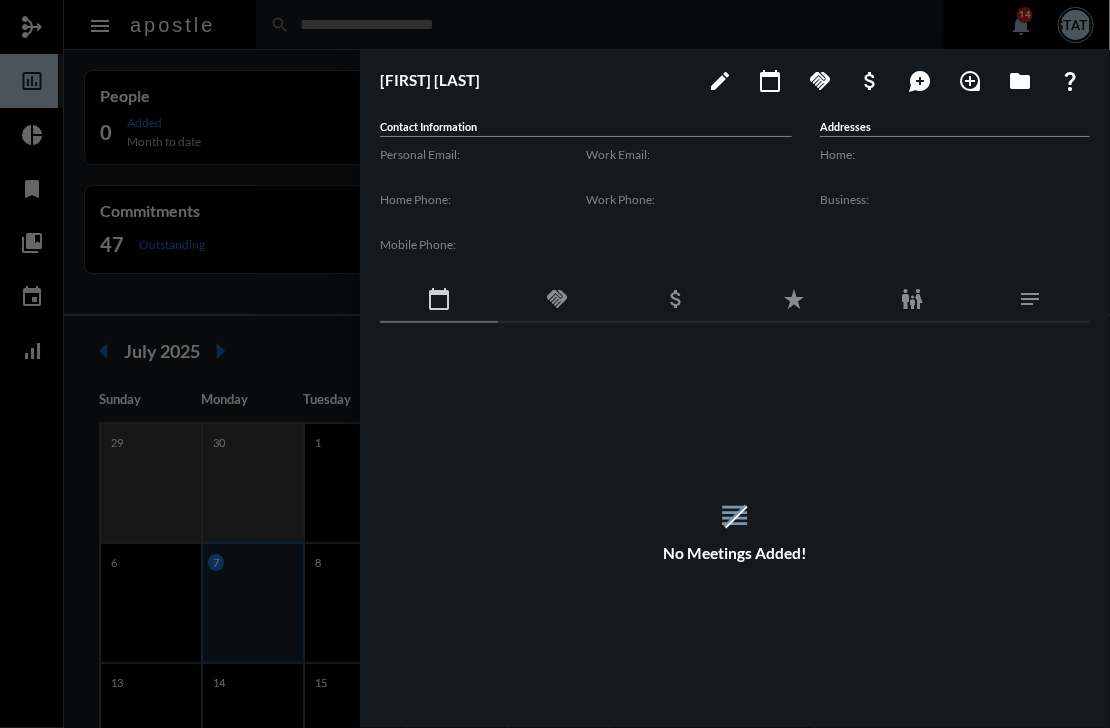 click at bounding box center [555, 364] 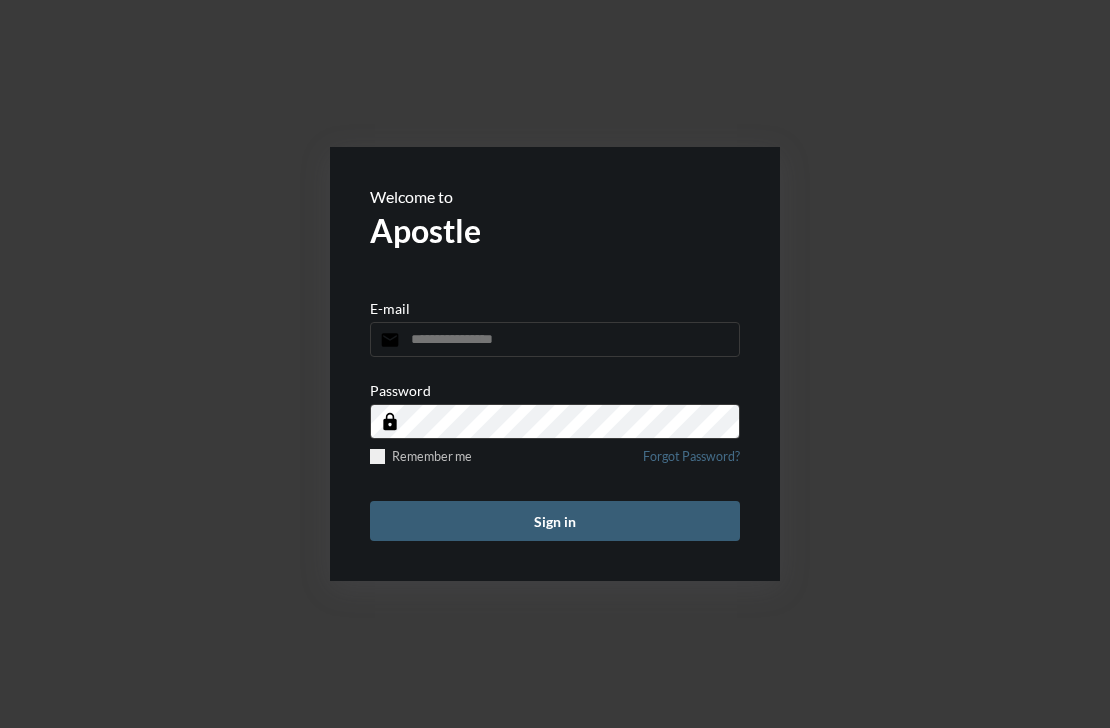 scroll, scrollTop: 0, scrollLeft: 0, axis: both 